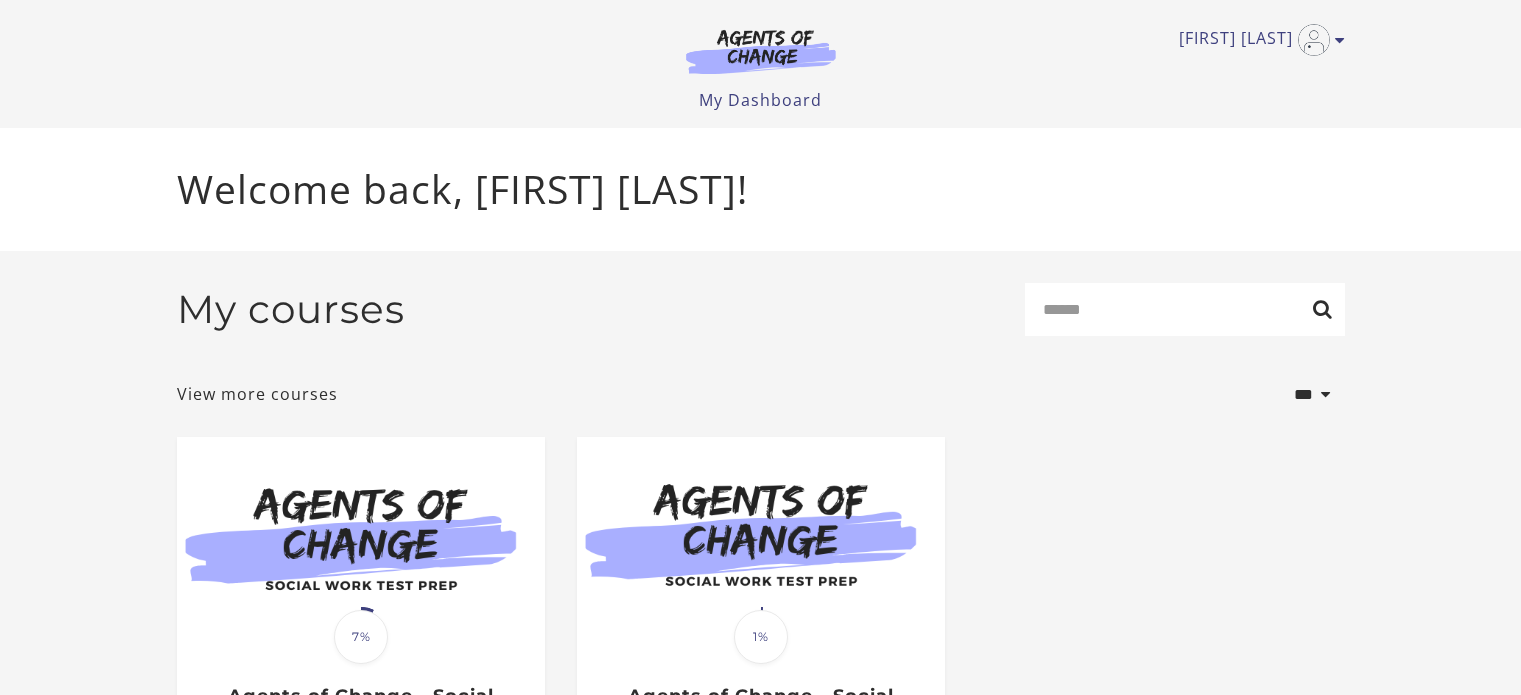 scroll, scrollTop: 0, scrollLeft: 0, axis: both 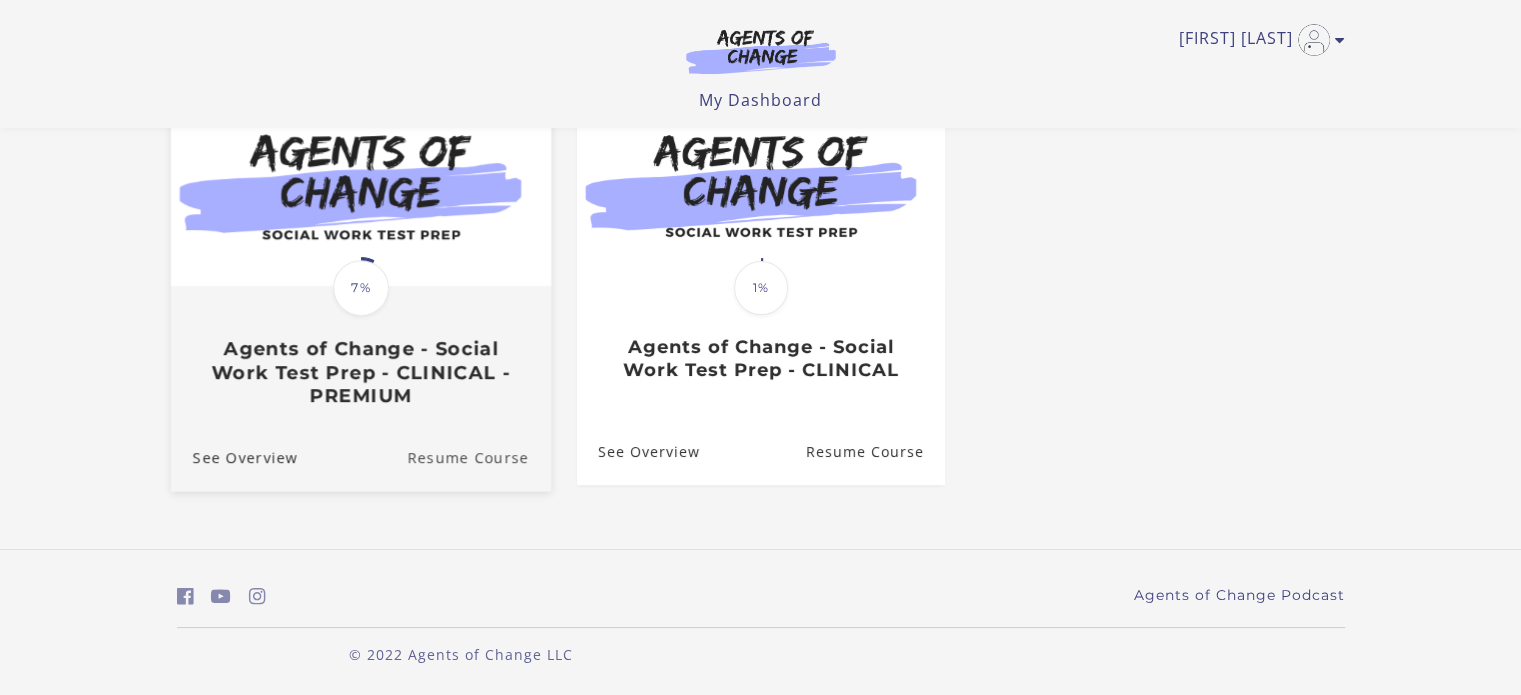 click on "Resume Course" at bounding box center [479, 457] 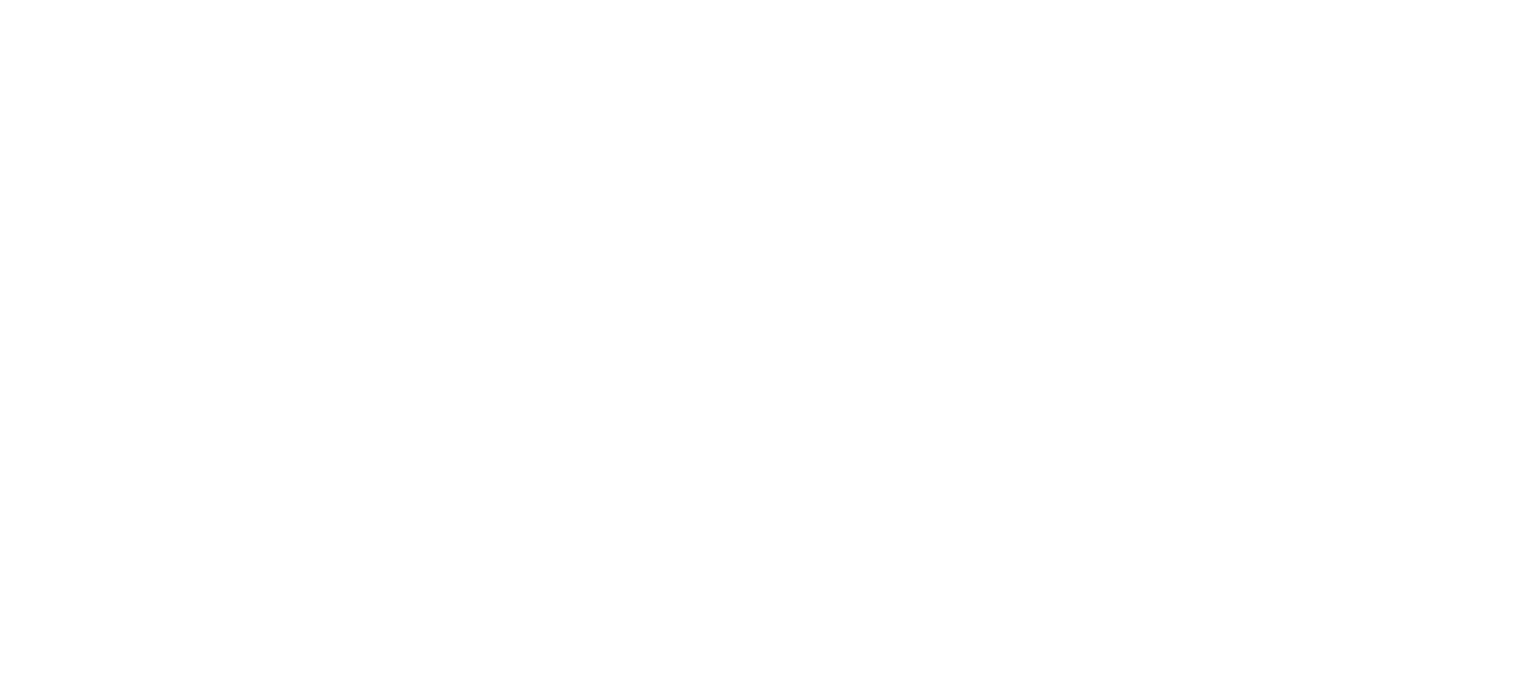 scroll, scrollTop: 0, scrollLeft: 0, axis: both 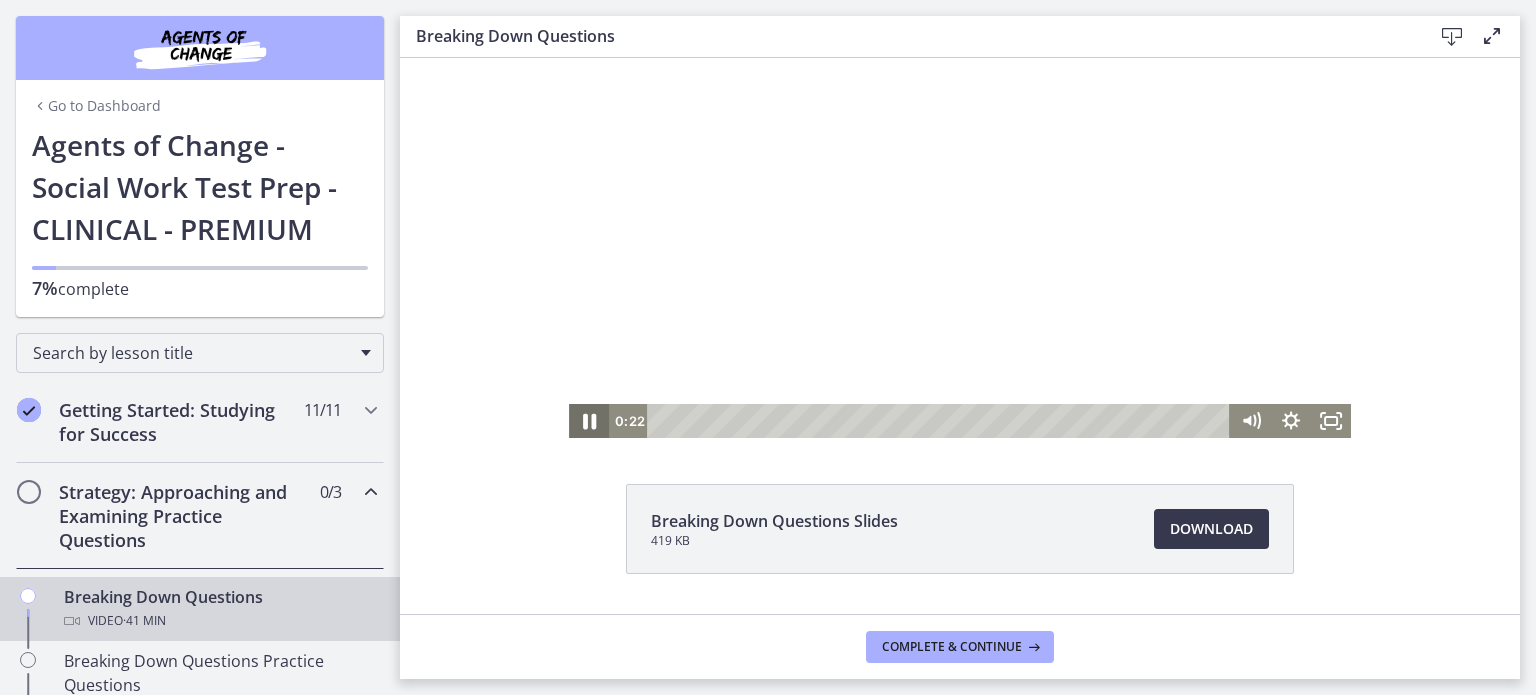 click 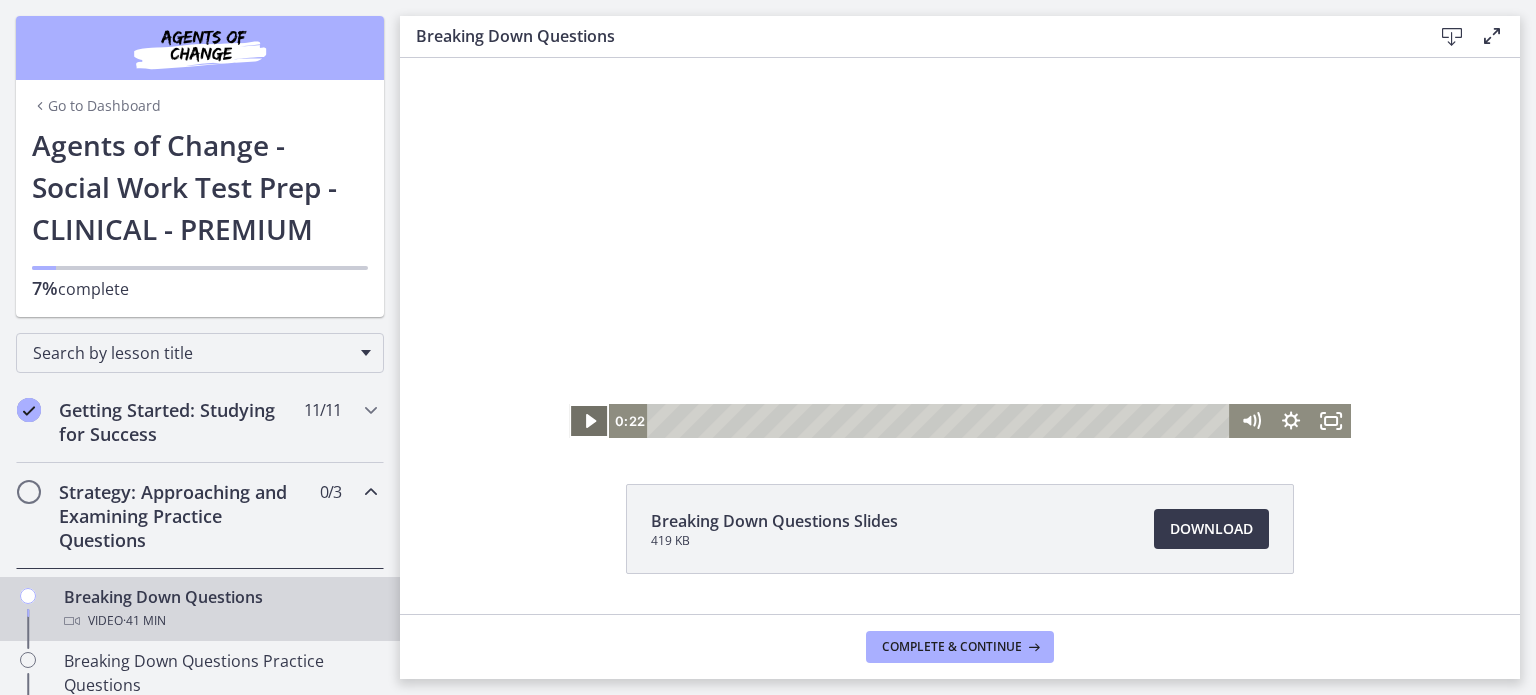 click 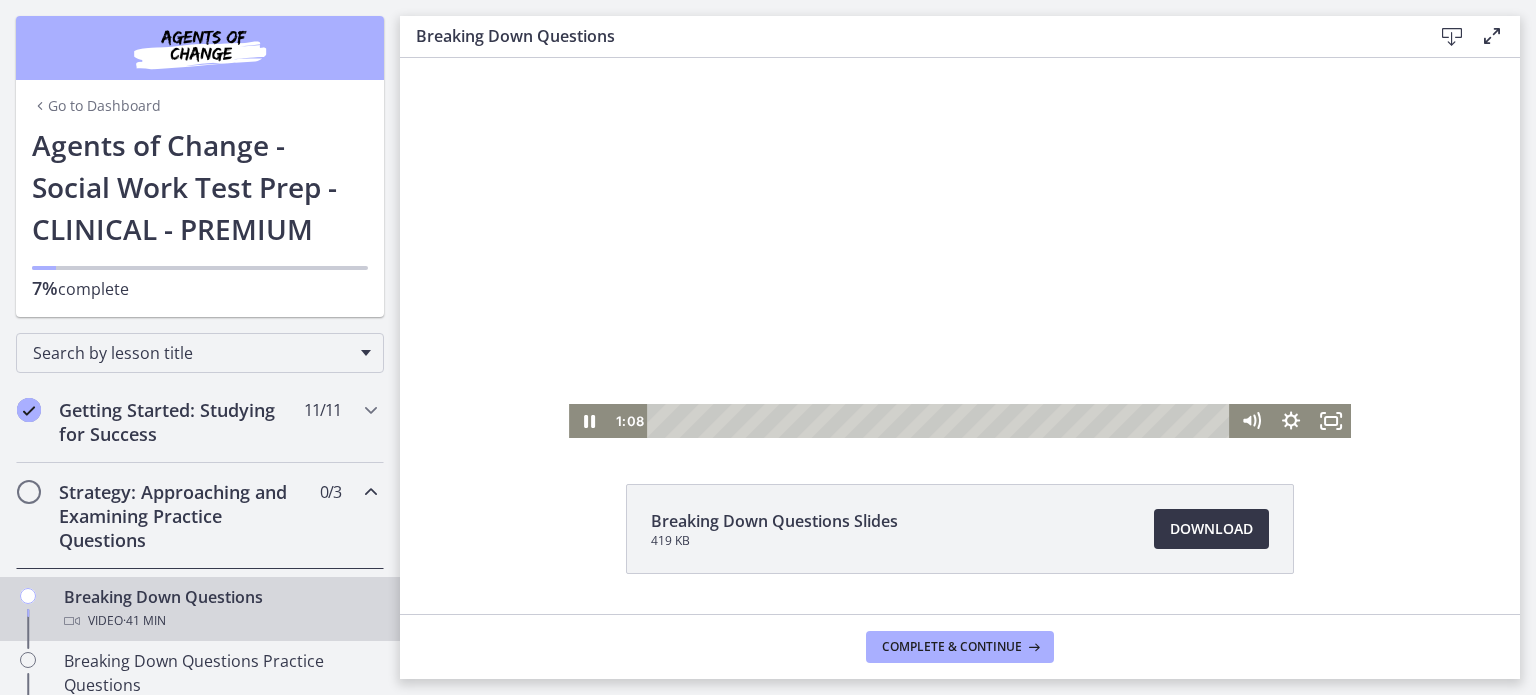 click on "Download
Opens in a new window" at bounding box center [1211, 529] 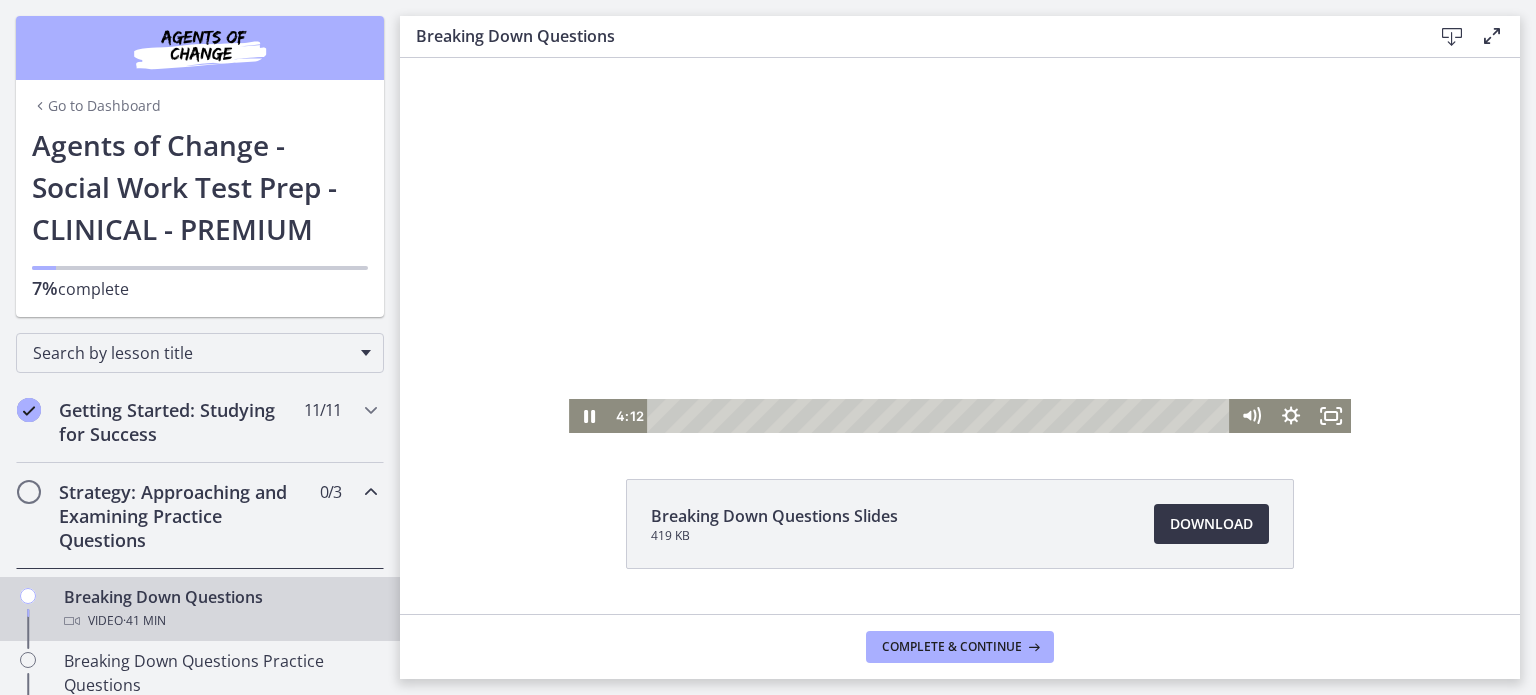 scroll, scrollTop: 115, scrollLeft: 0, axis: vertical 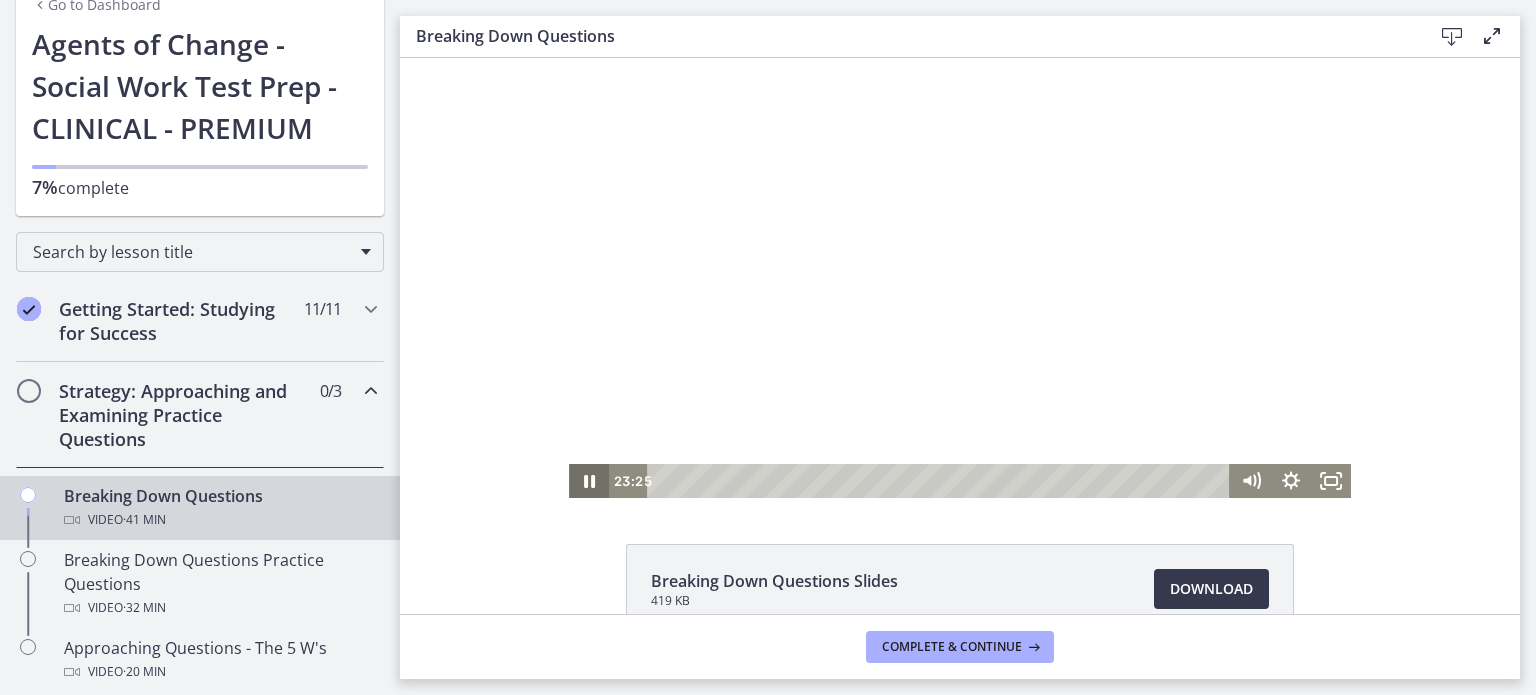 click 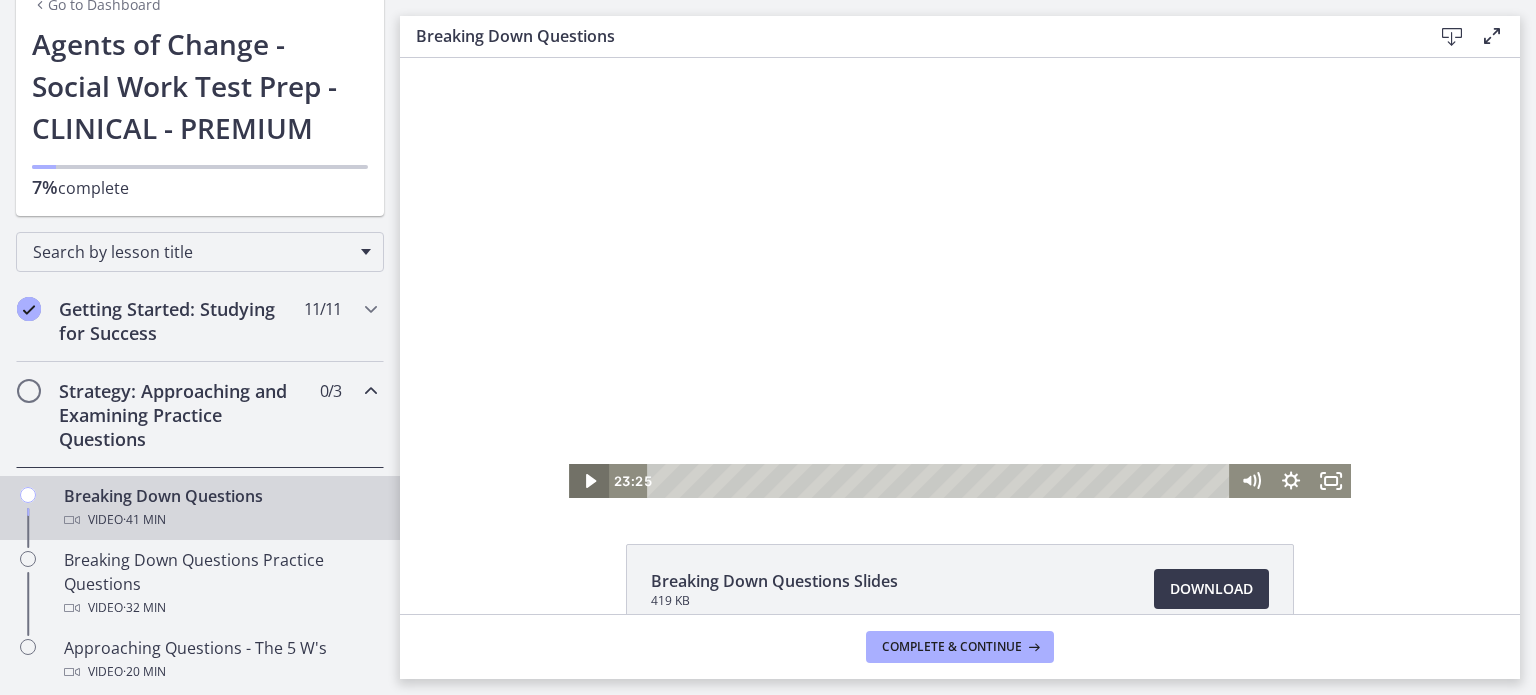 click 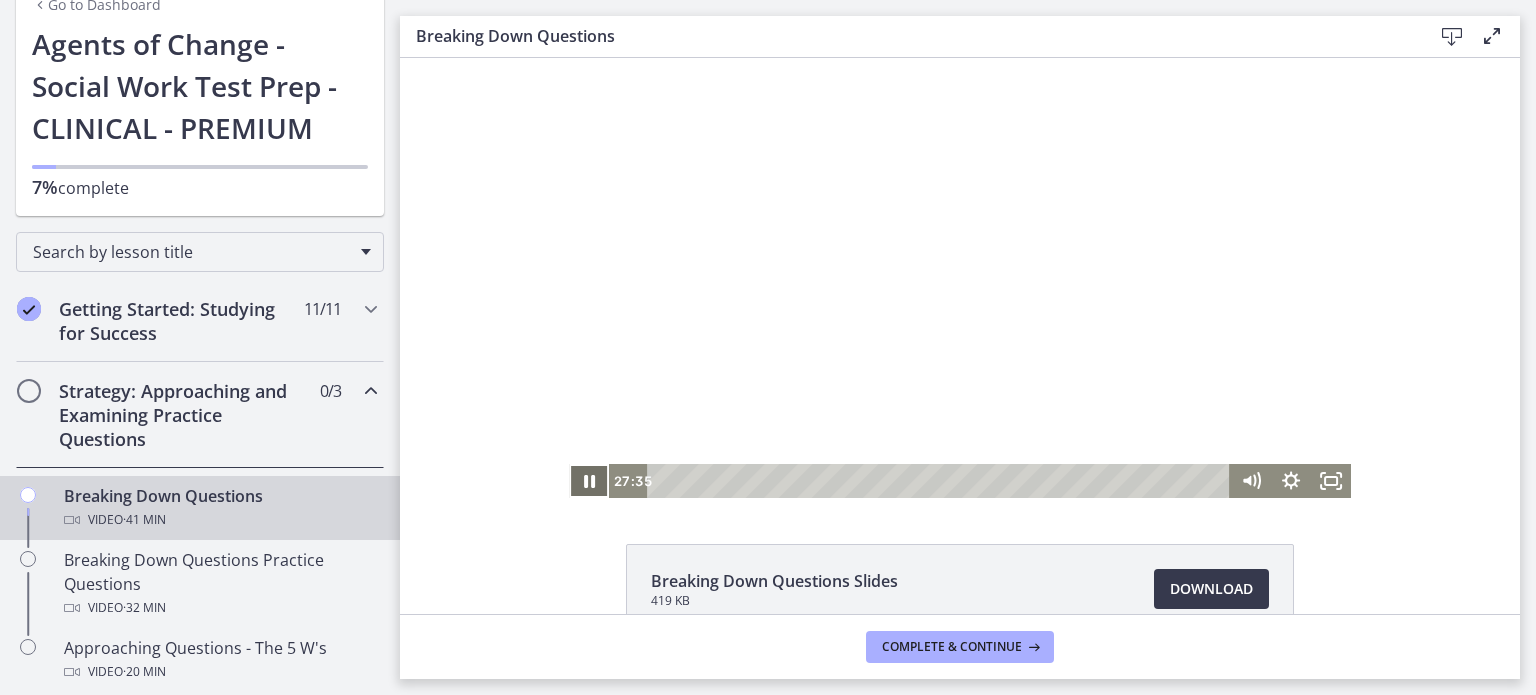 click 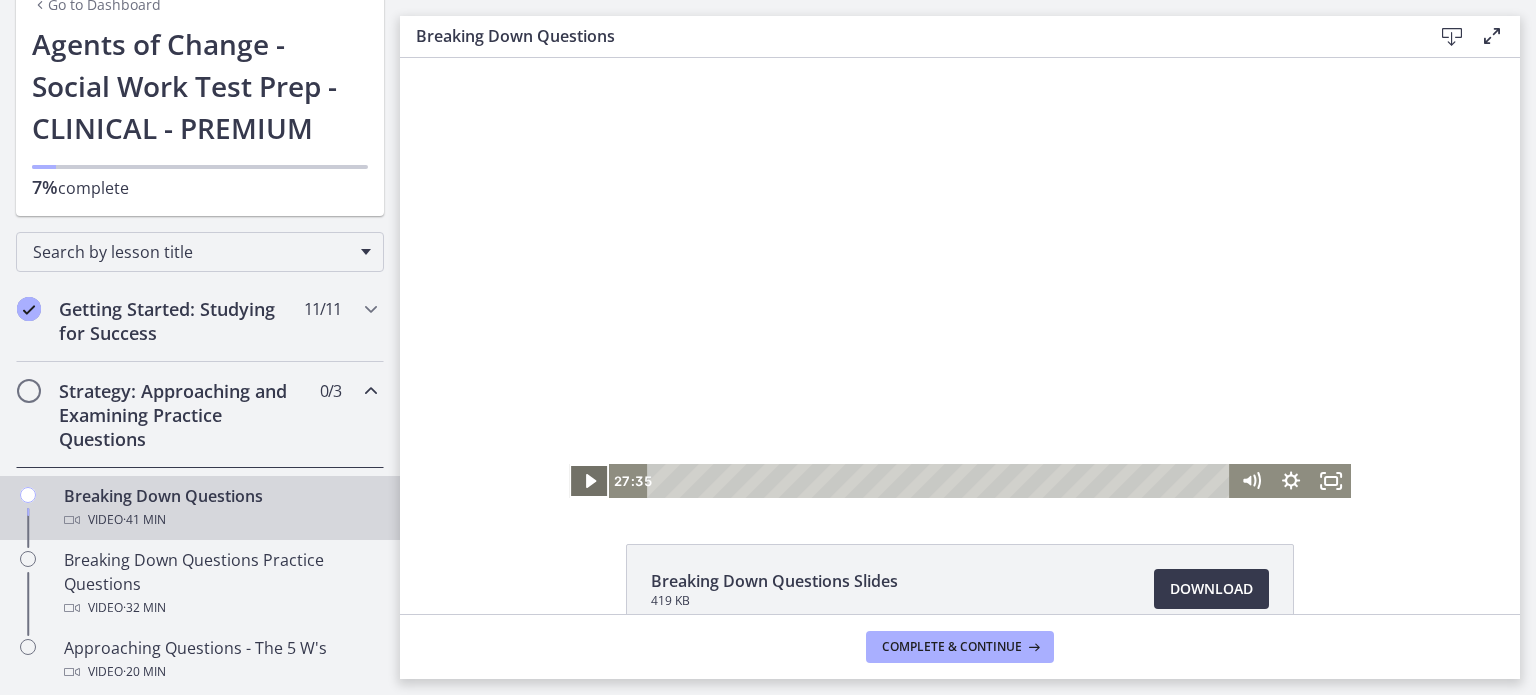 click 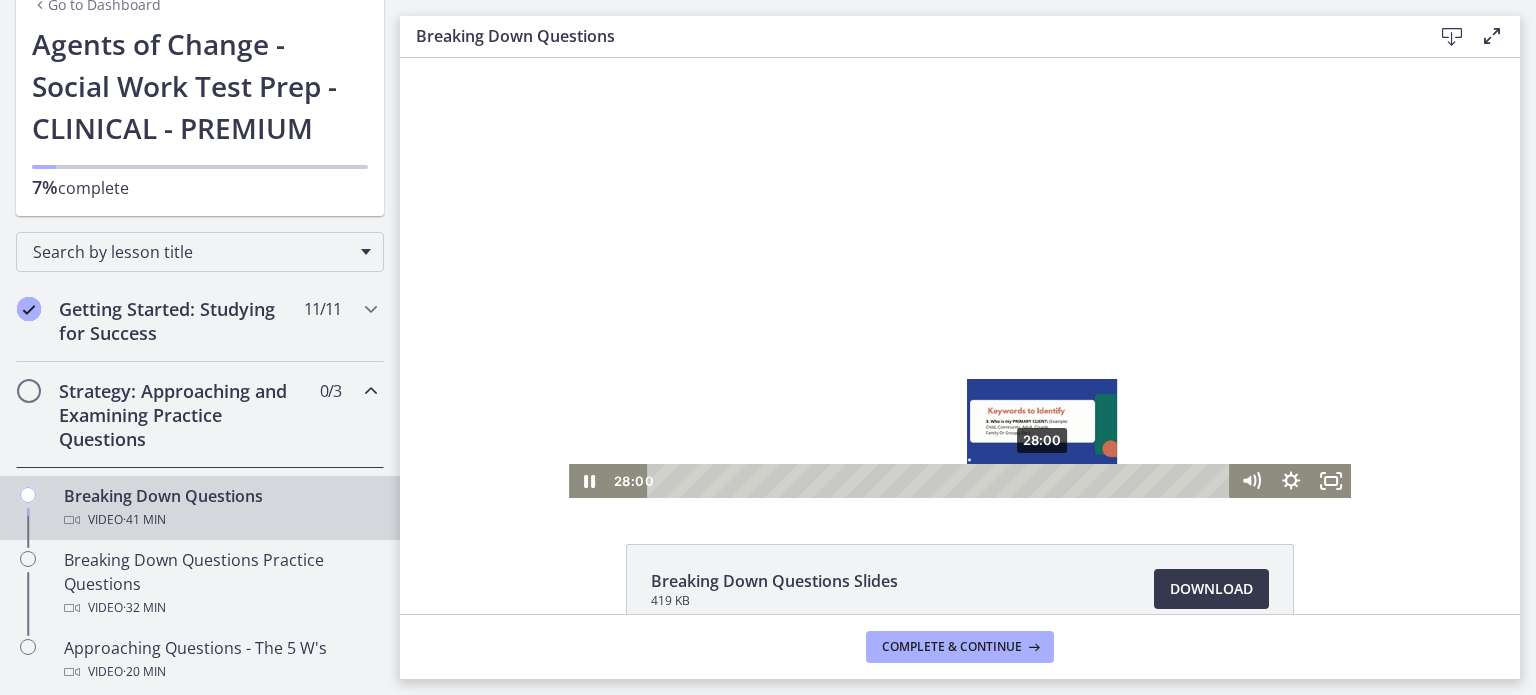 click on "28:00" at bounding box center [941, 481] 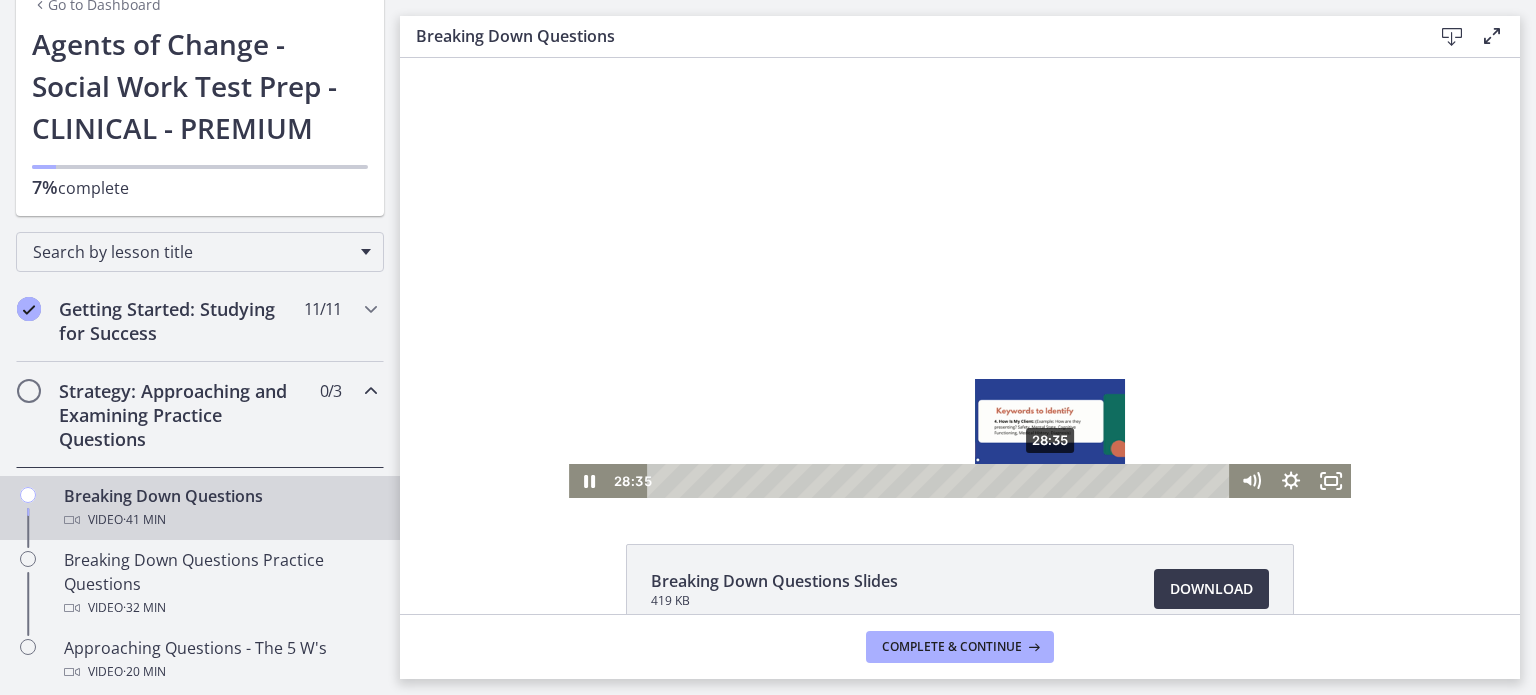 click at bounding box center (1050, 480) 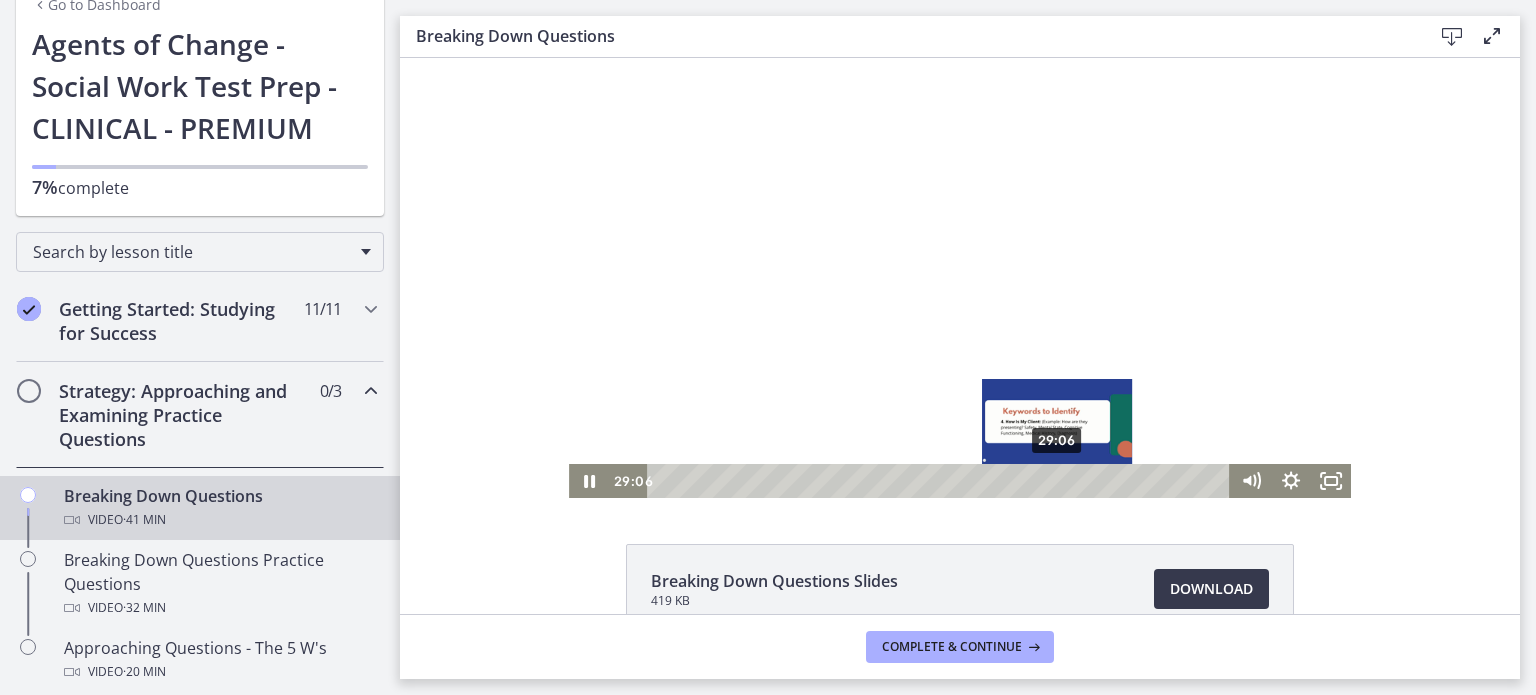 click on "29:06" at bounding box center (941, 481) 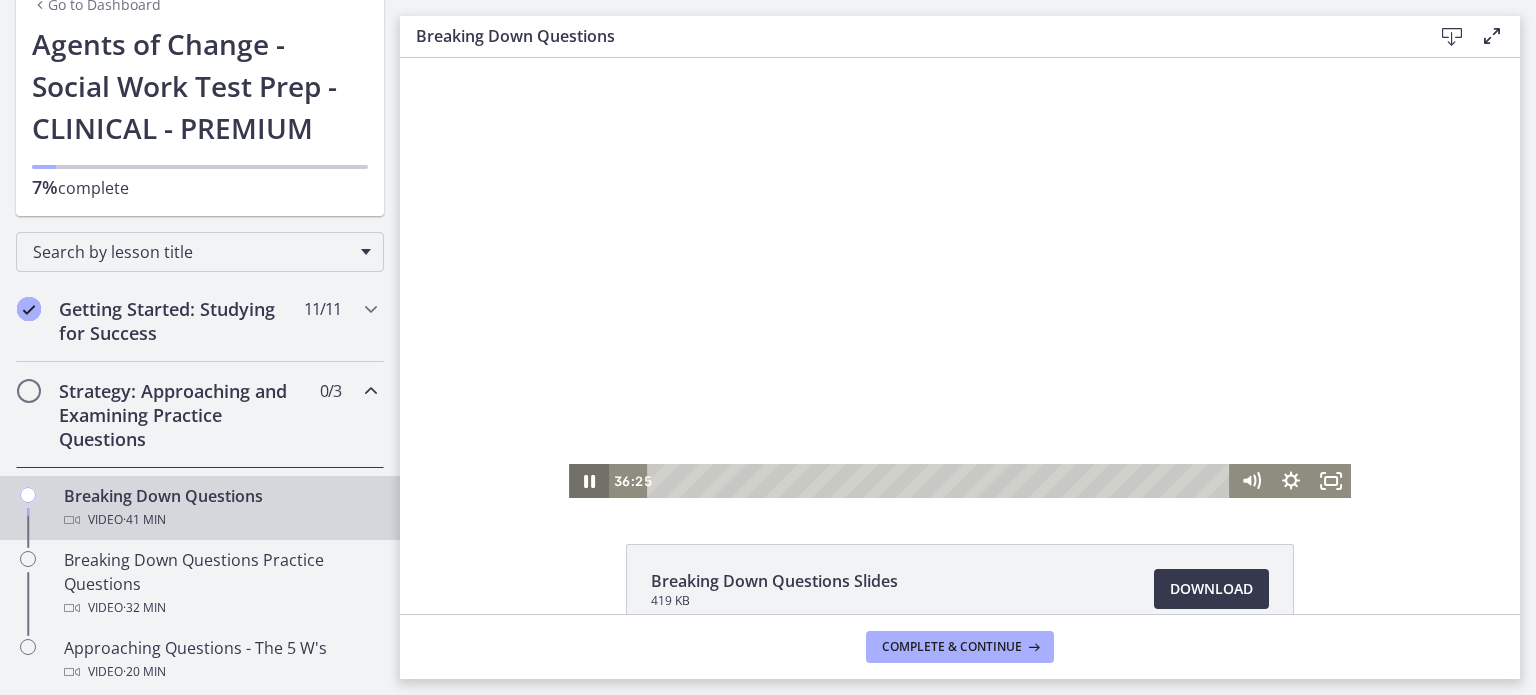 click 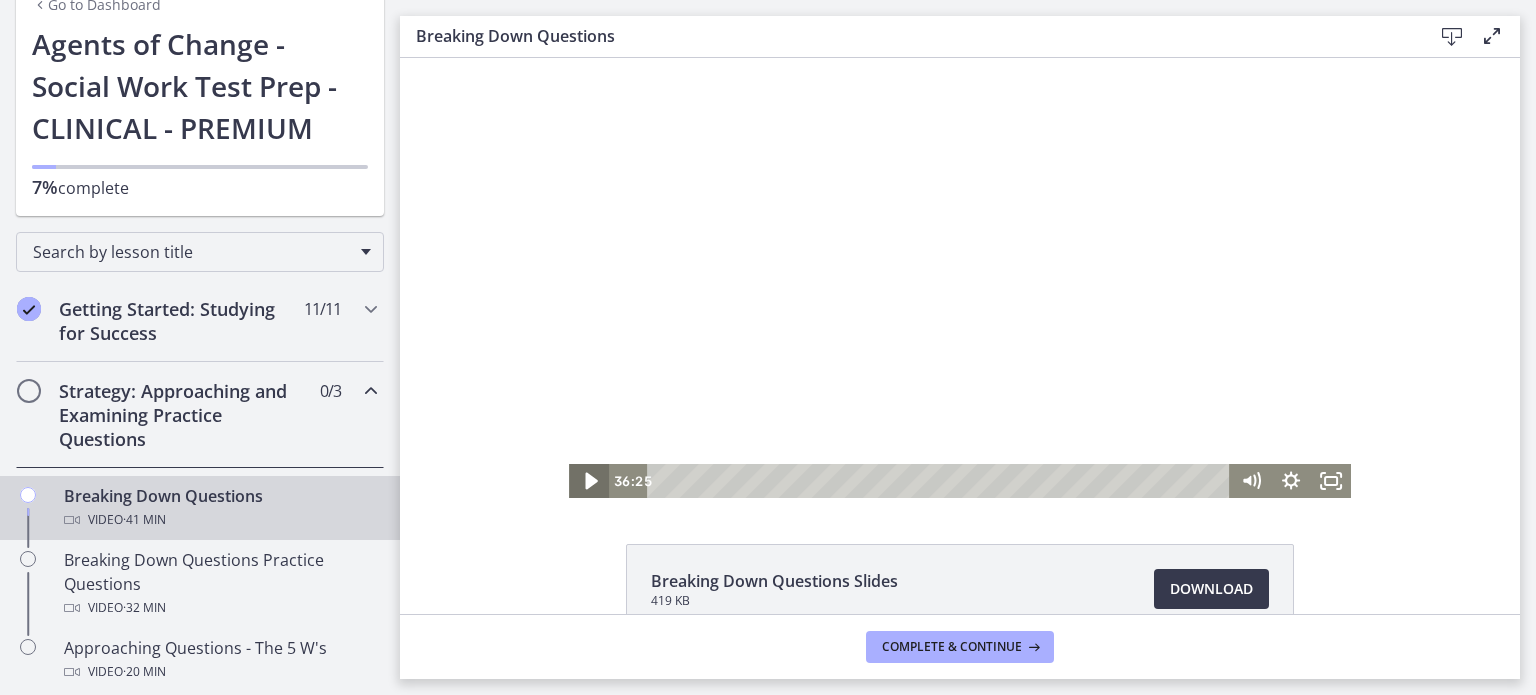 click 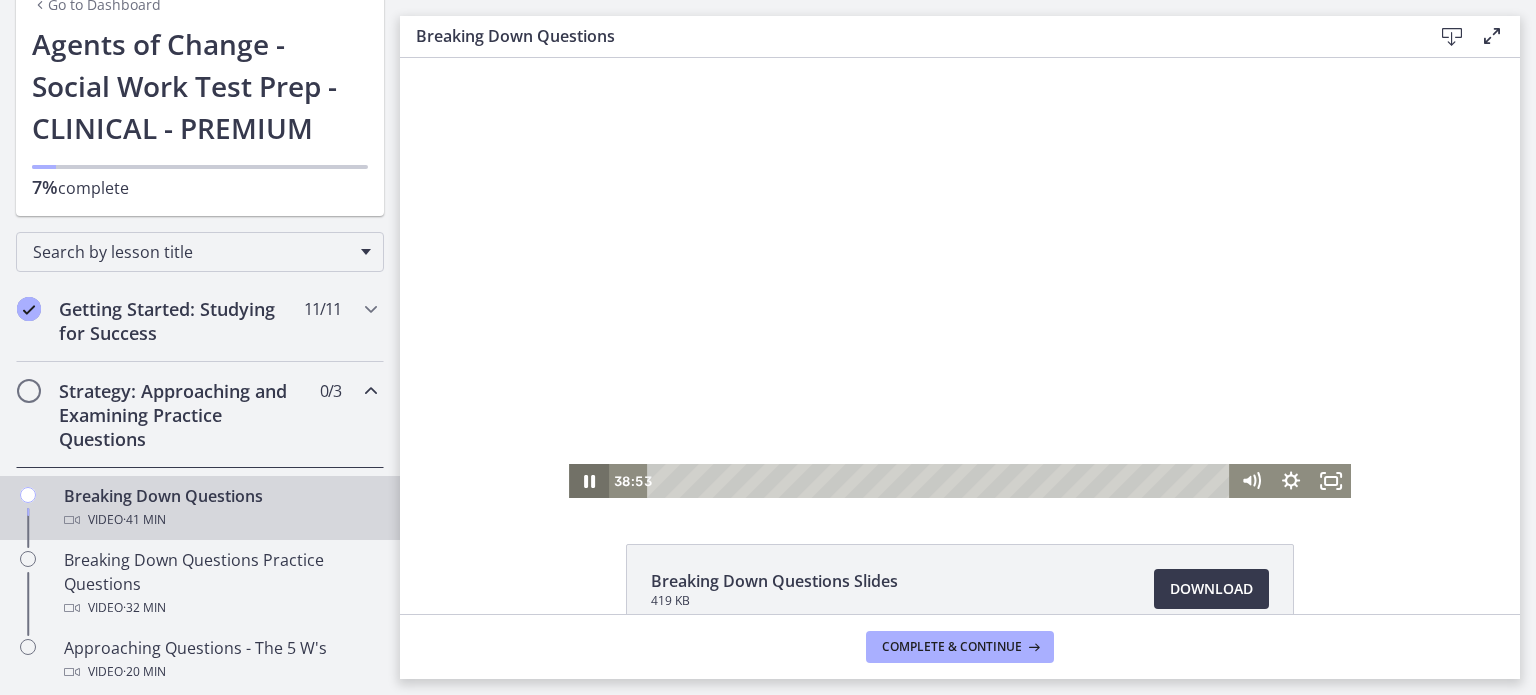 click 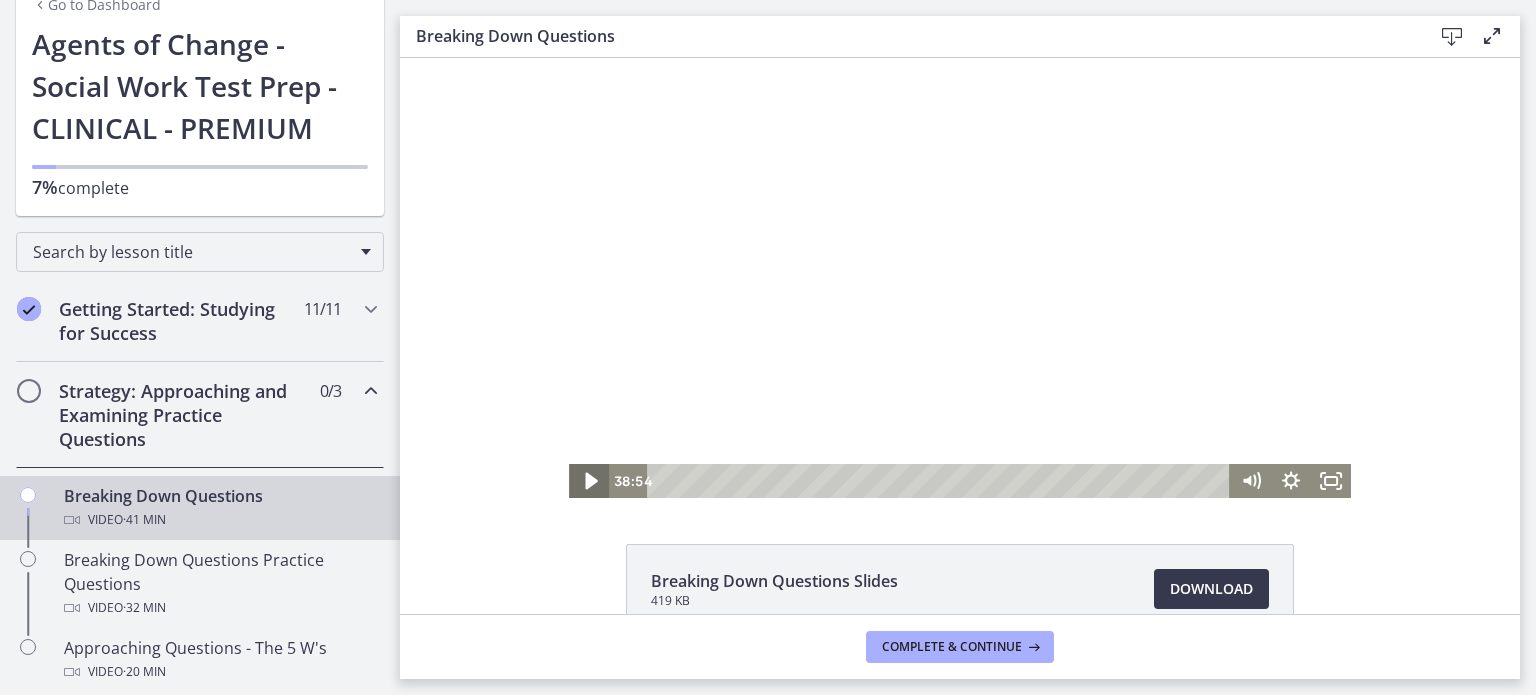 click 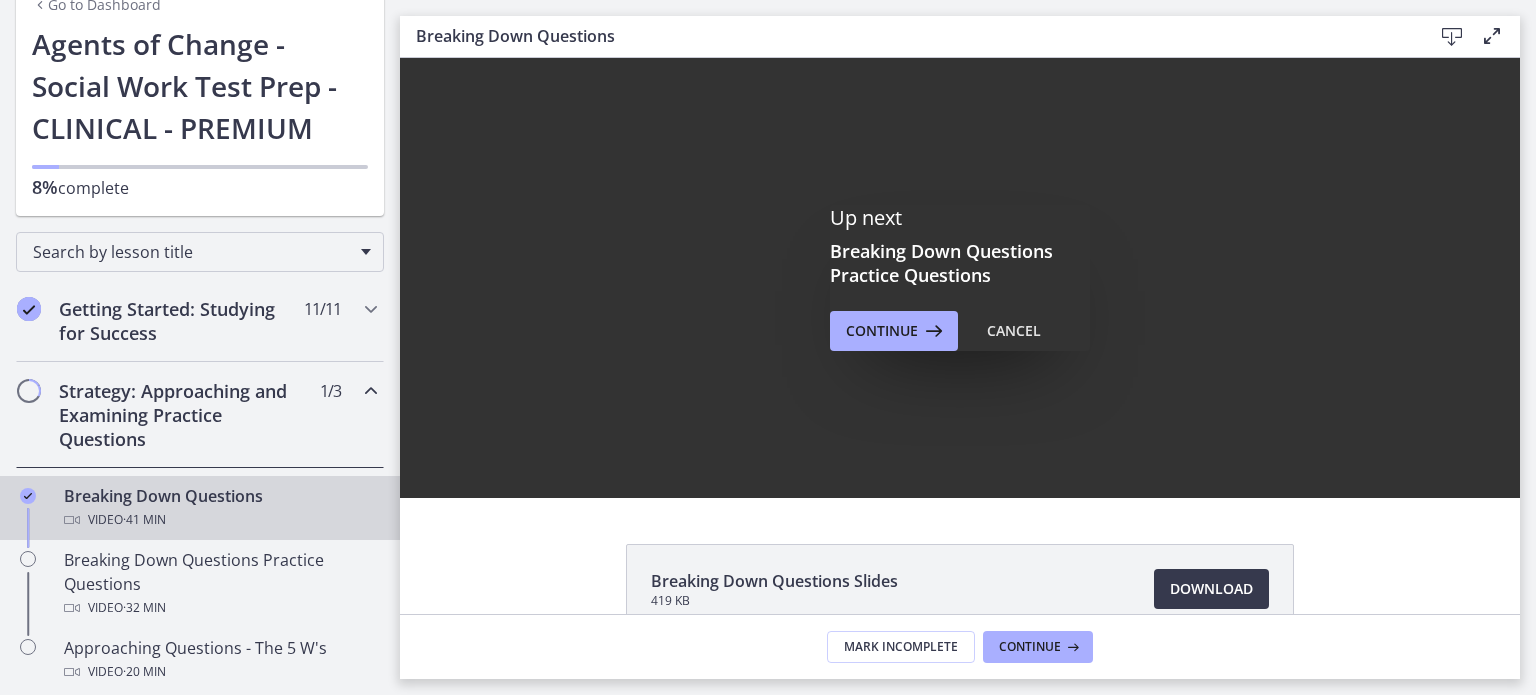 scroll, scrollTop: 0, scrollLeft: 0, axis: both 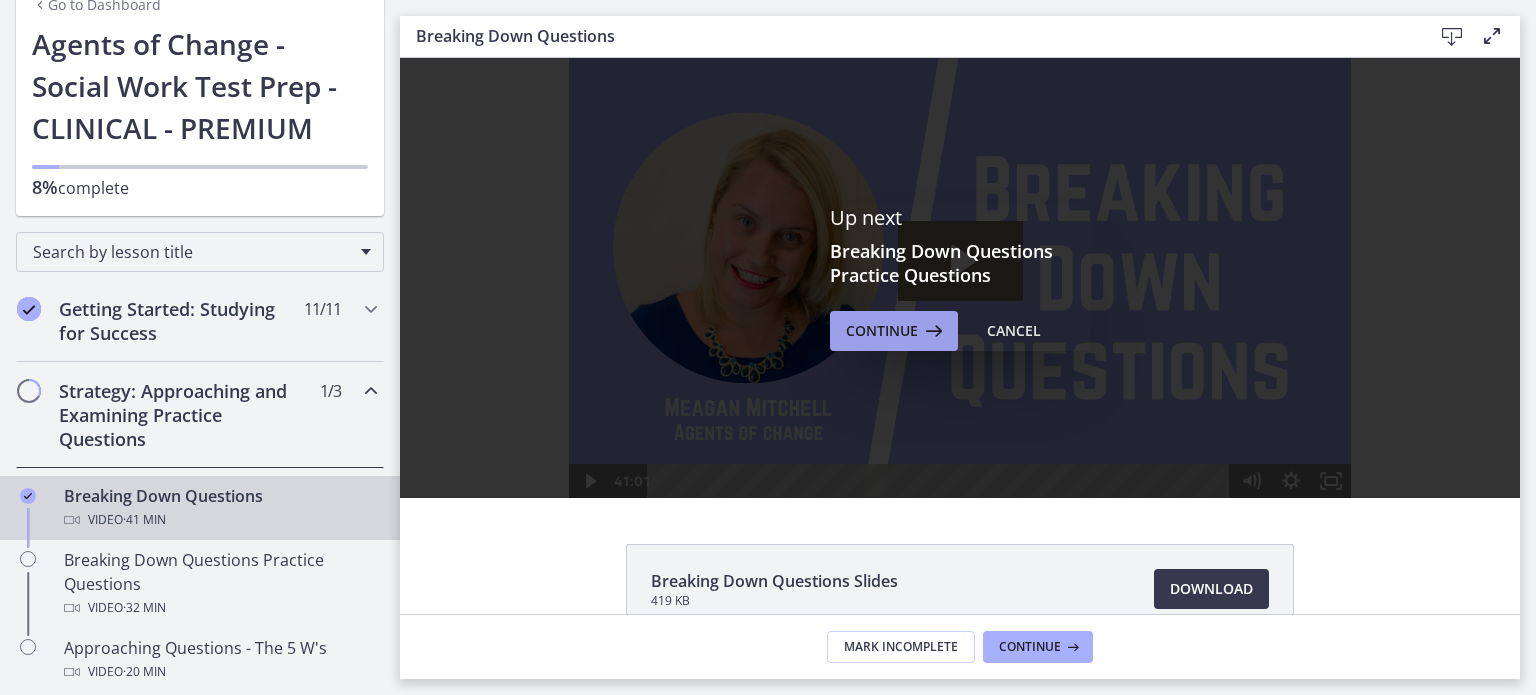 click on "Continue" at bounding box center (882, 331) 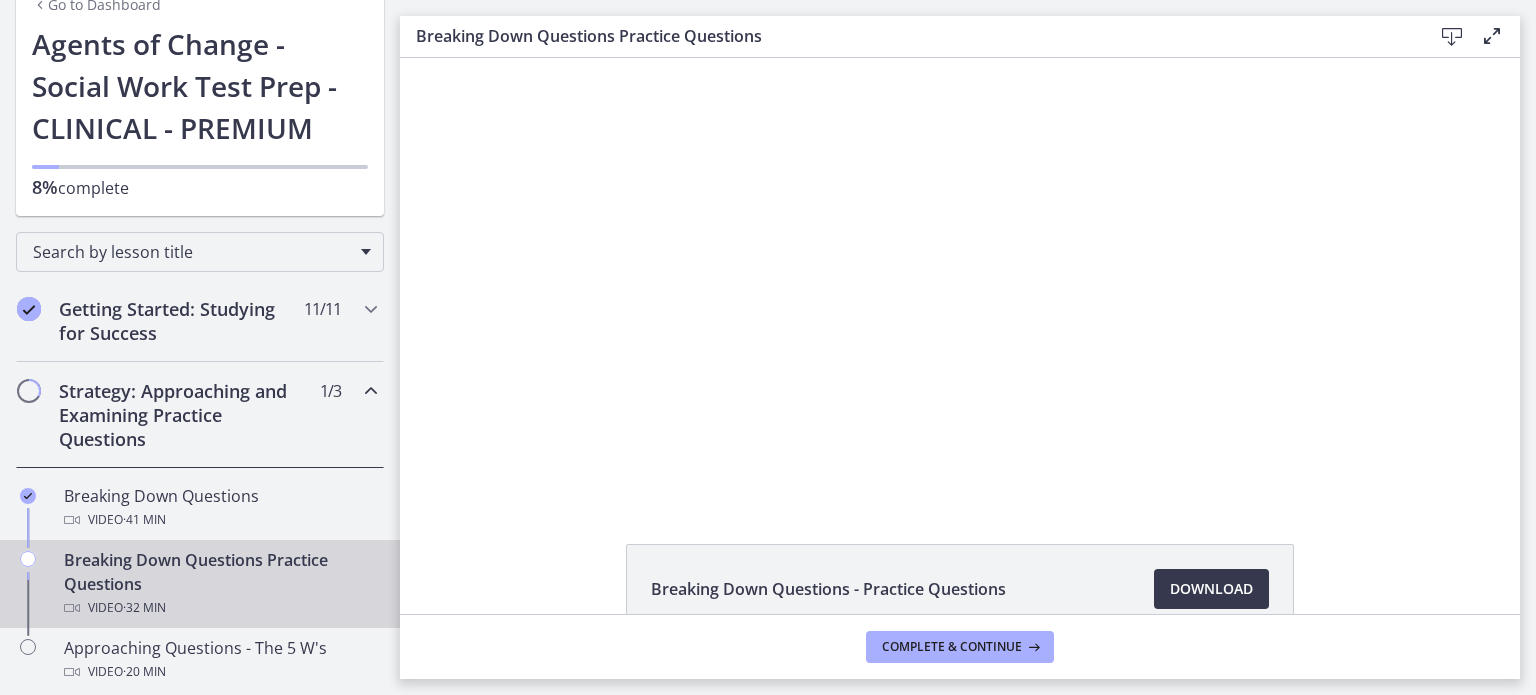 scroll, scrollTop: 0, scrollLeft: 0, axis: both 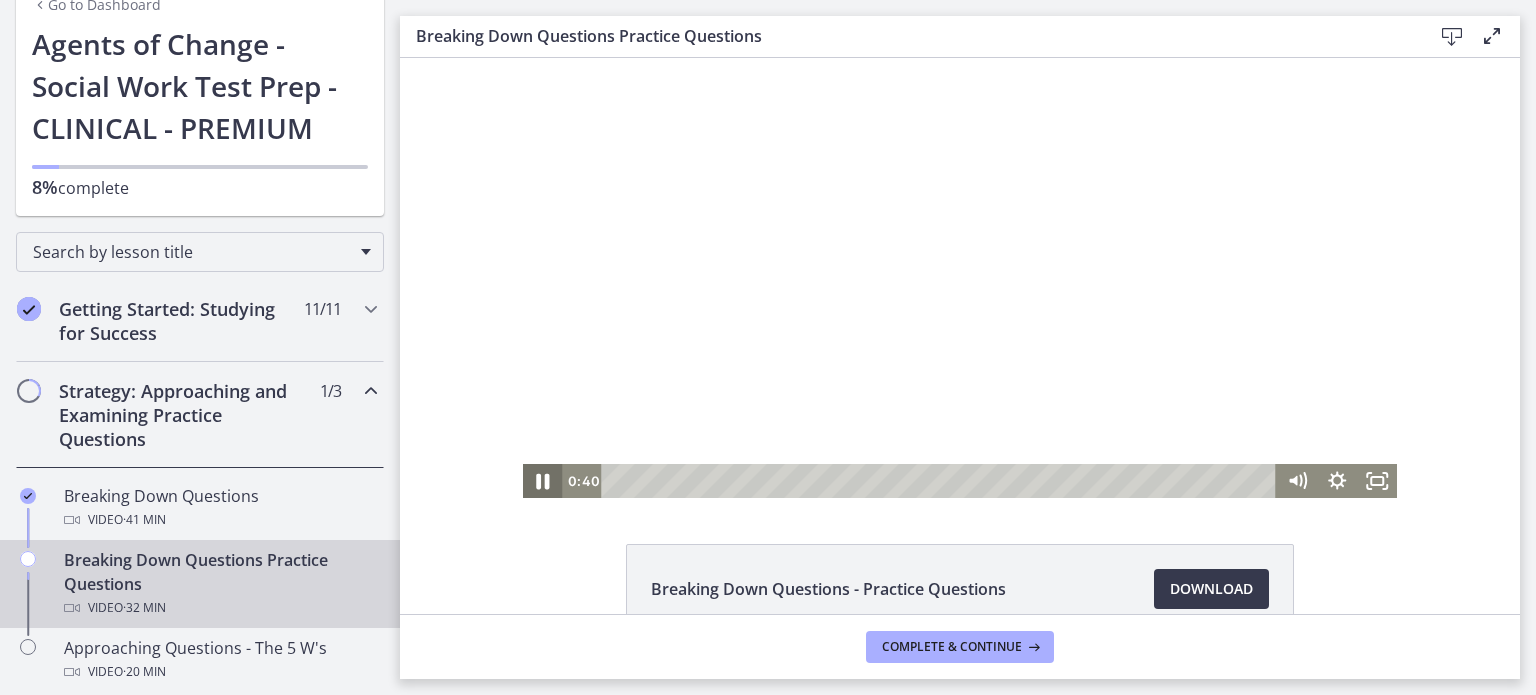 click 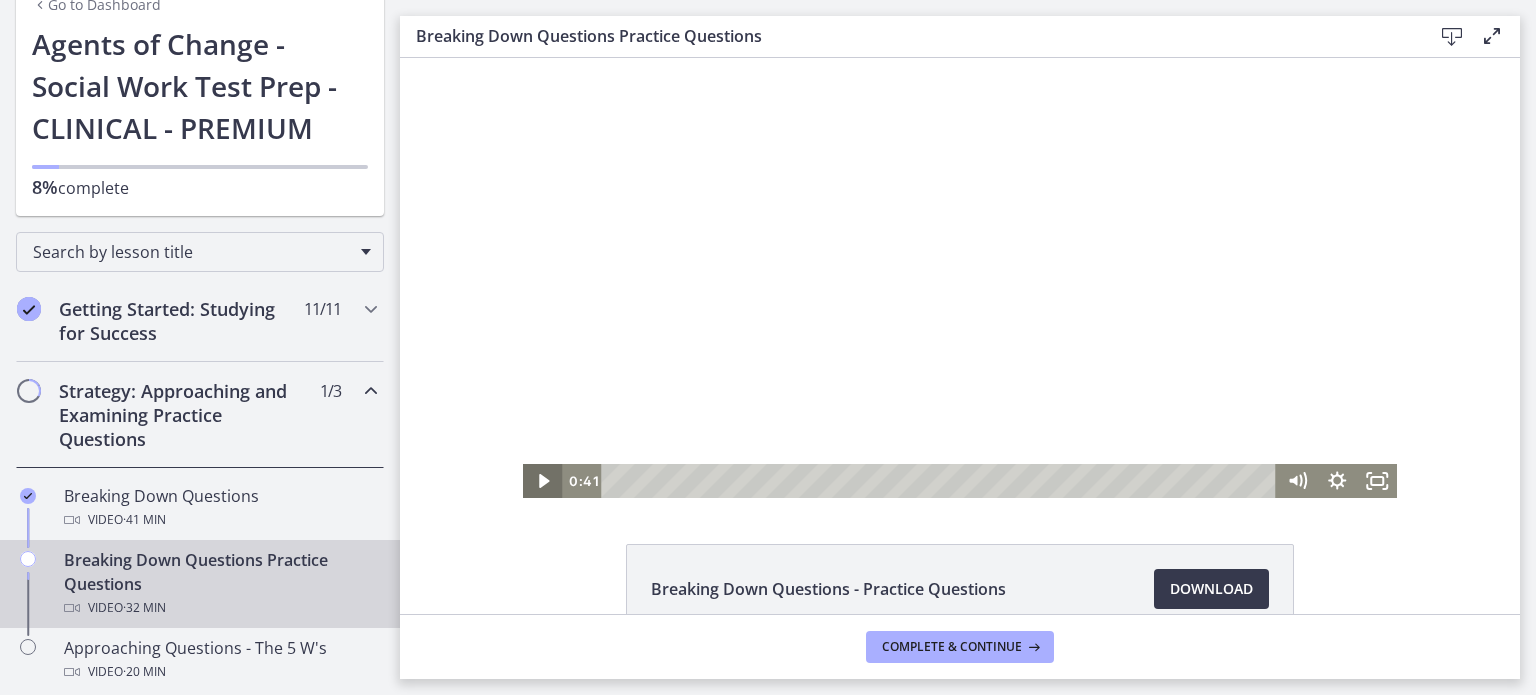 click 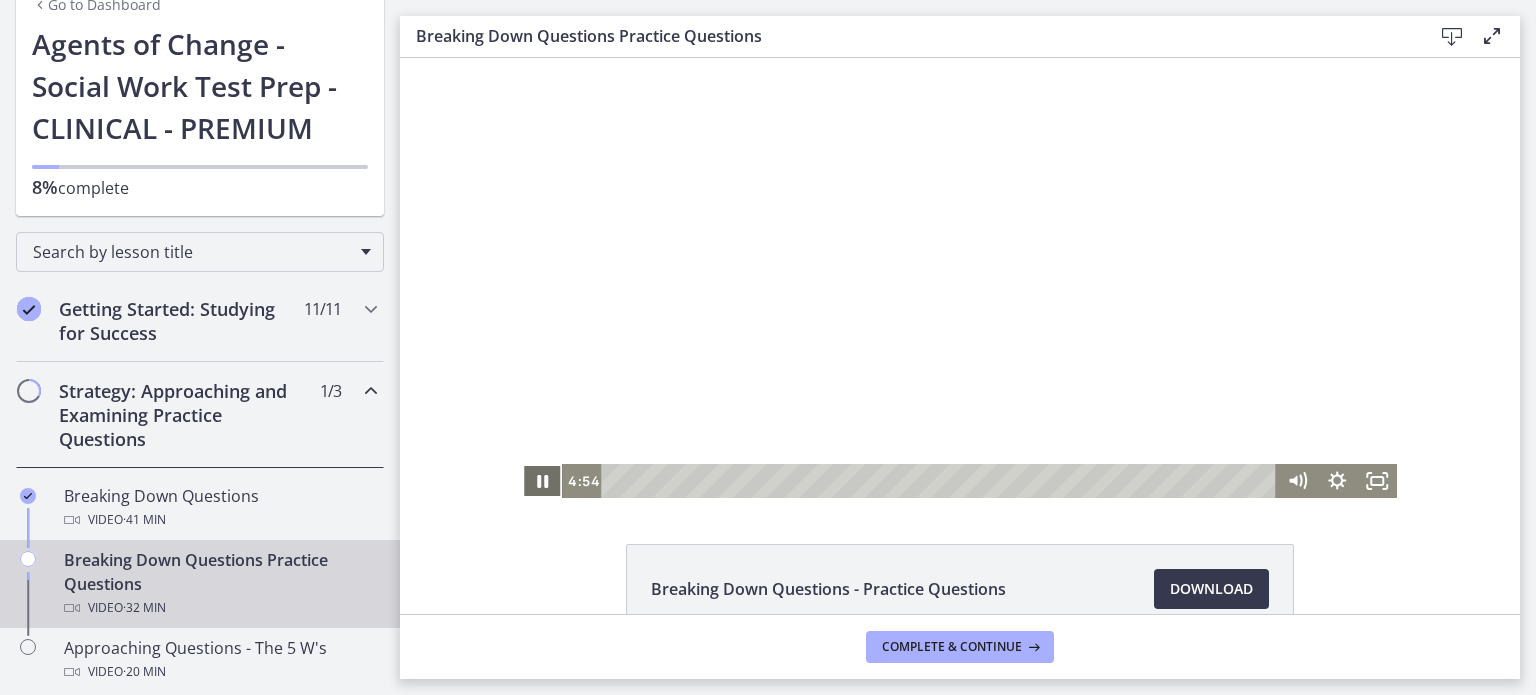 click 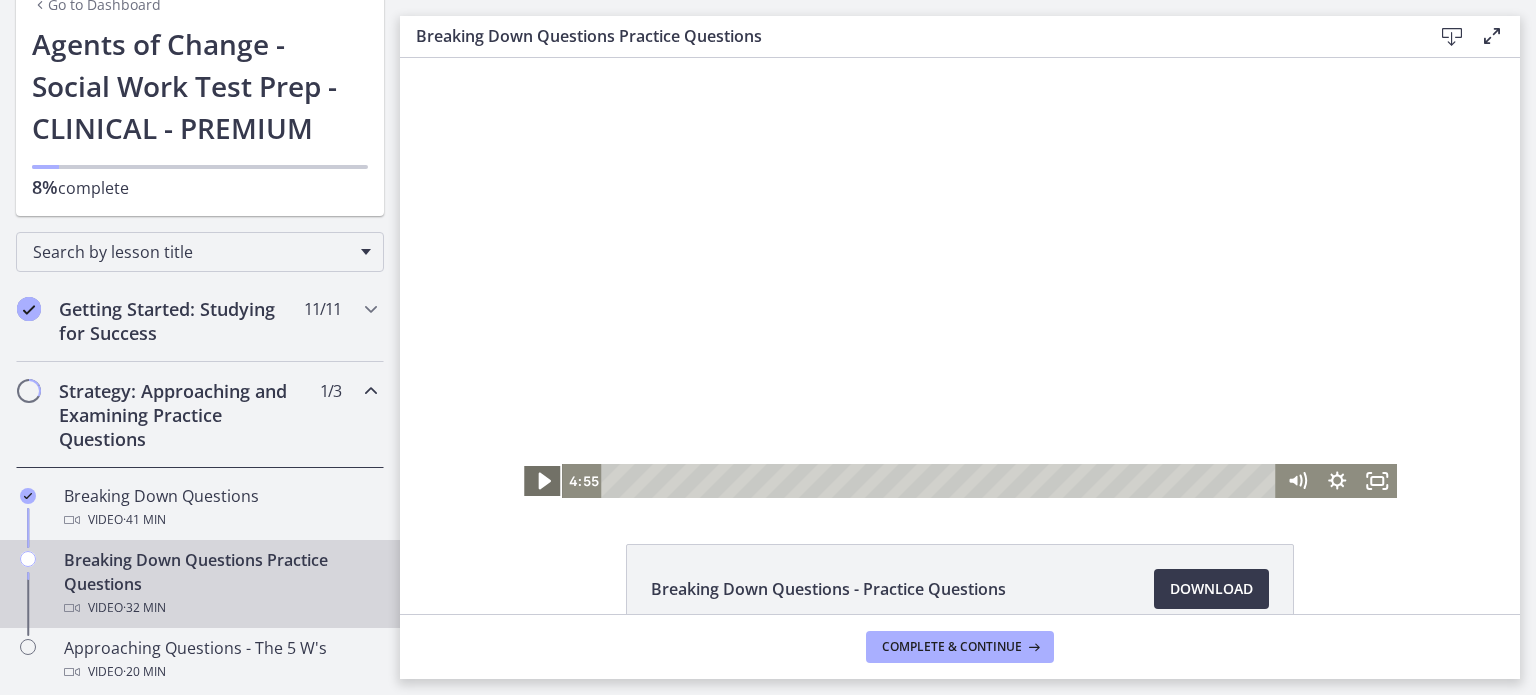 click 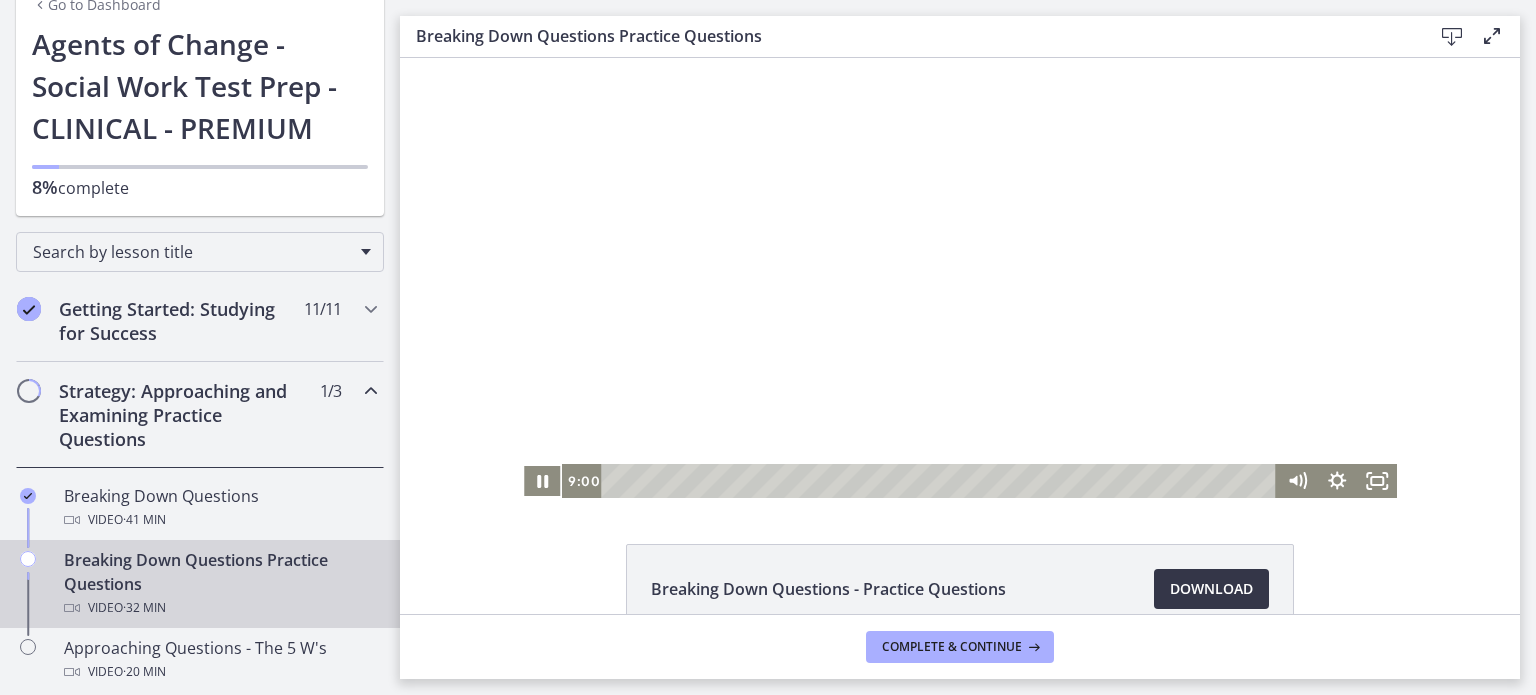 click on "Download
Opens in a new window" at bounding box center (1211, 589) 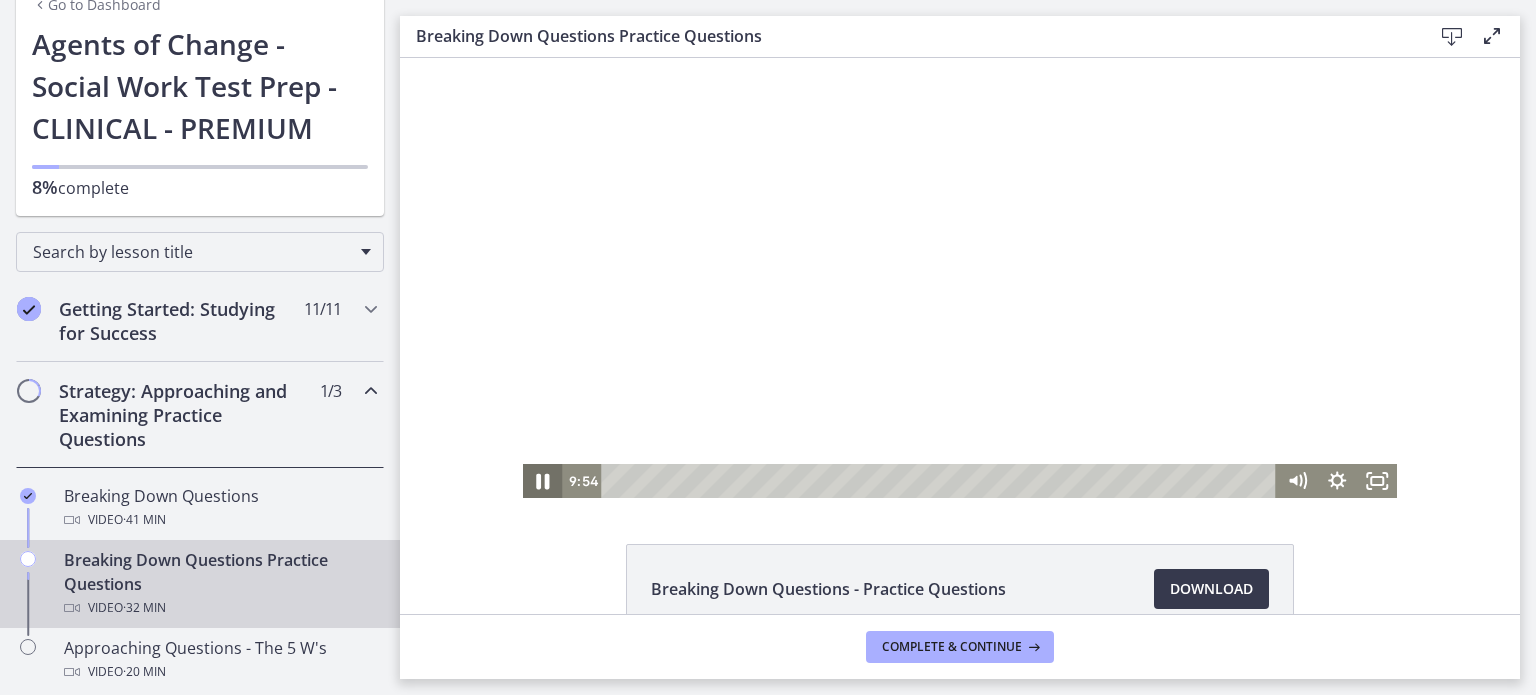 click 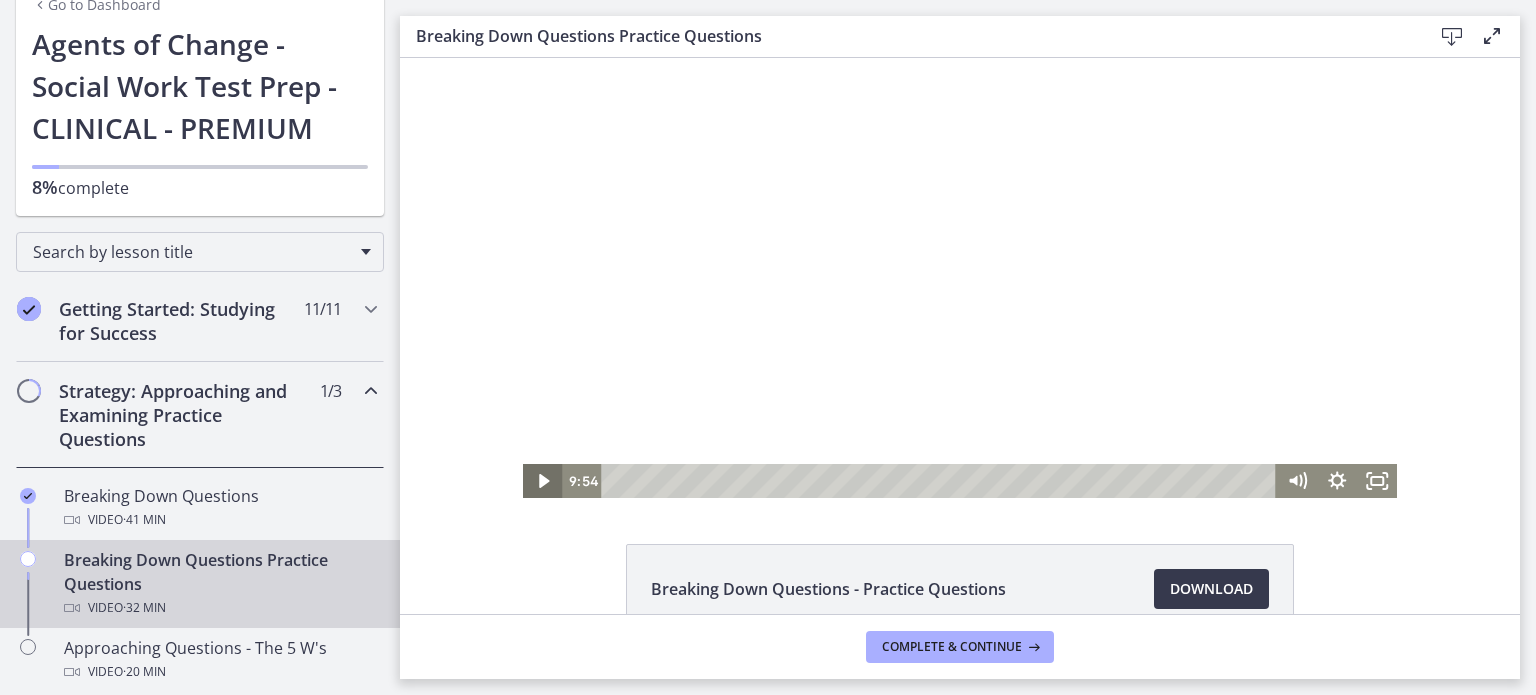 click 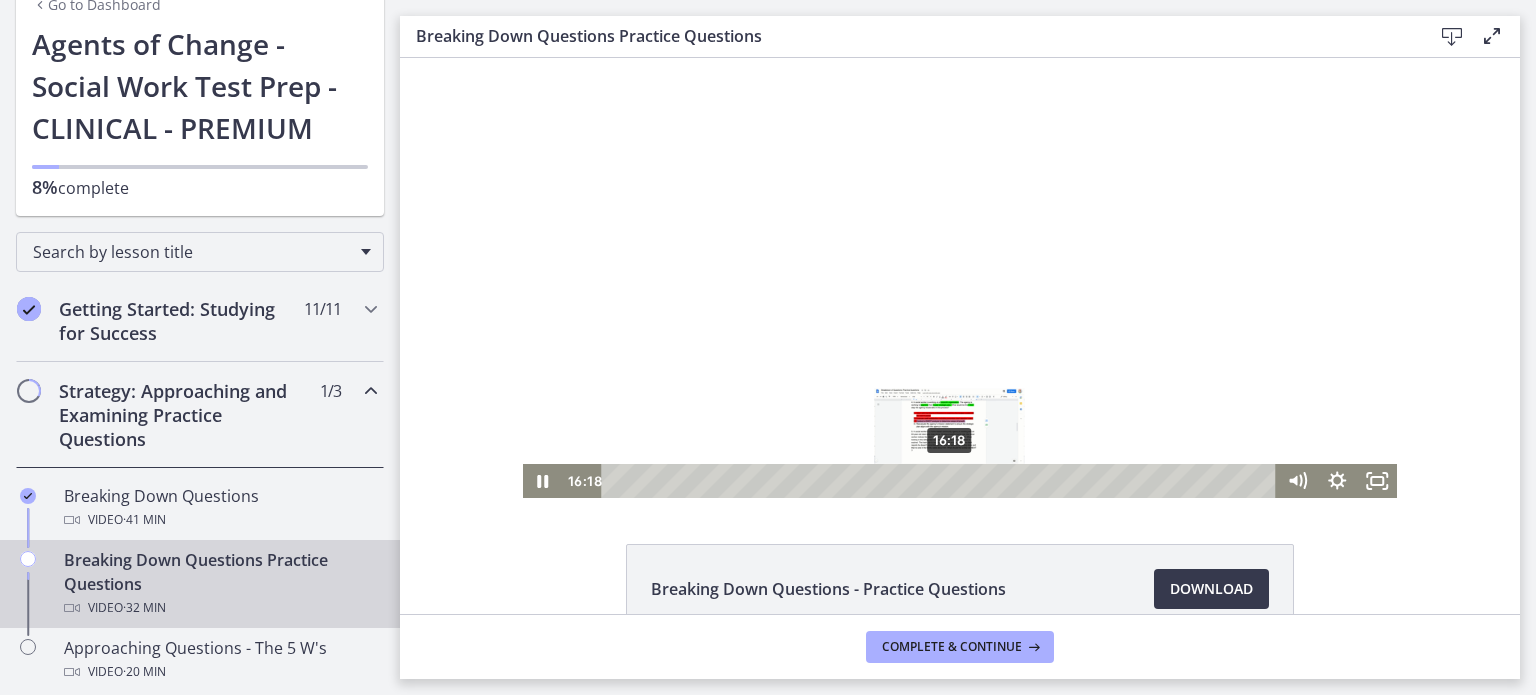 click on "16:18" at bounding box center [941, 481] 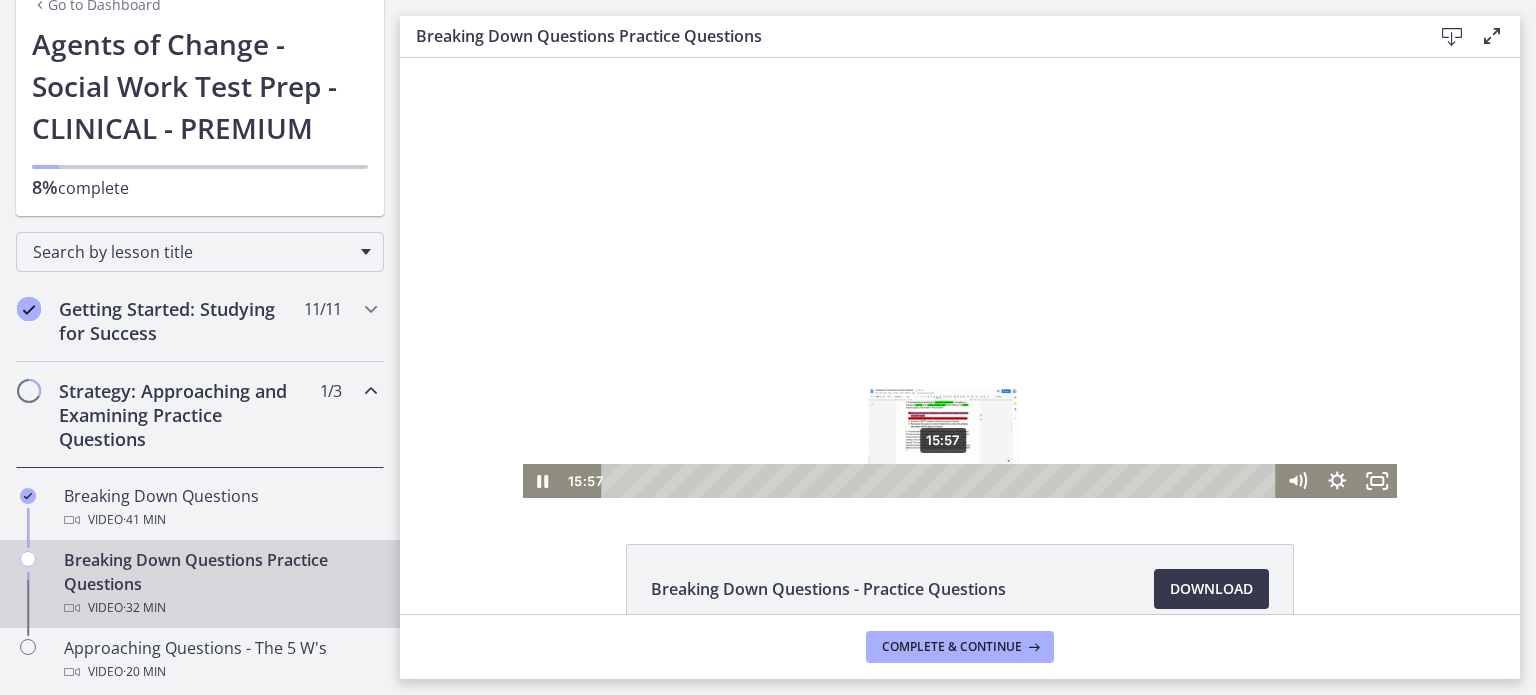 click at bounding box center (942, 480) 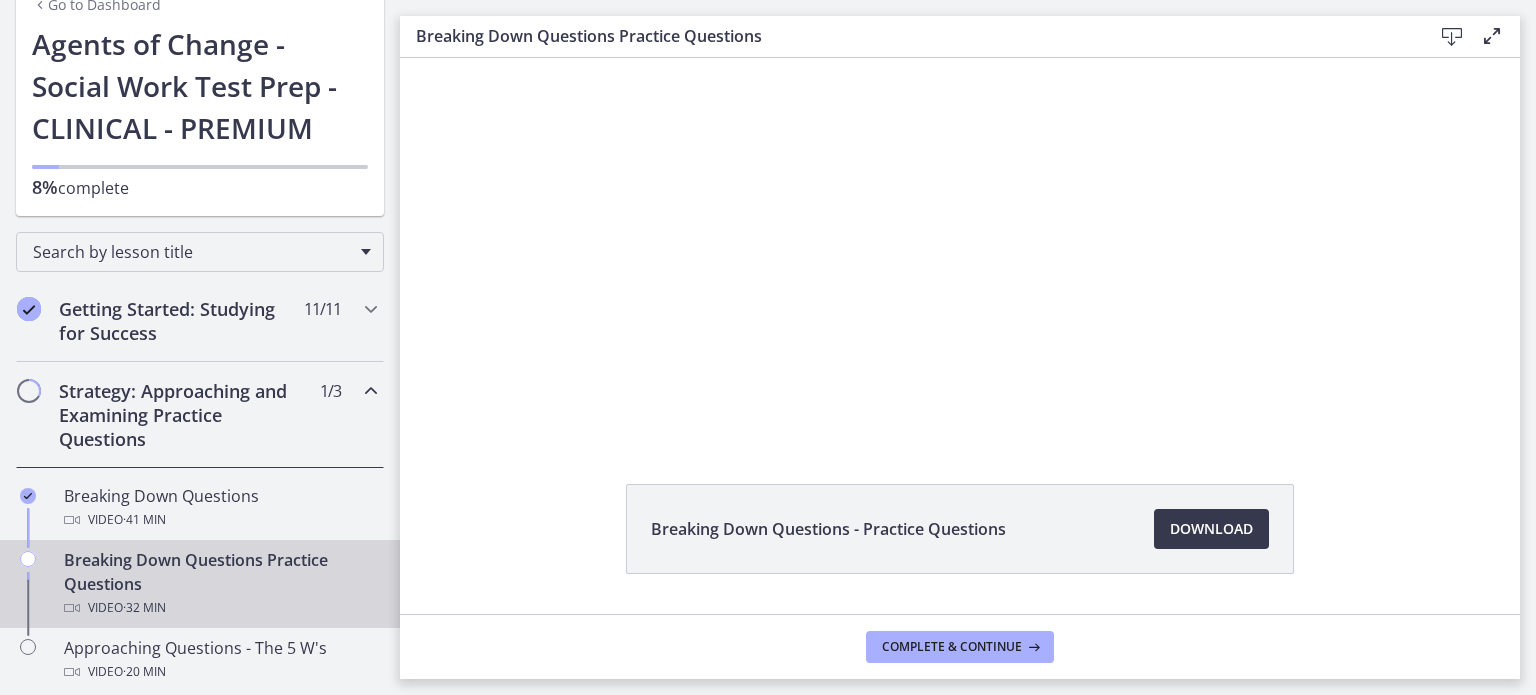 scroll, scrollTop: 66, scrollLeft: 0, axis: vertical 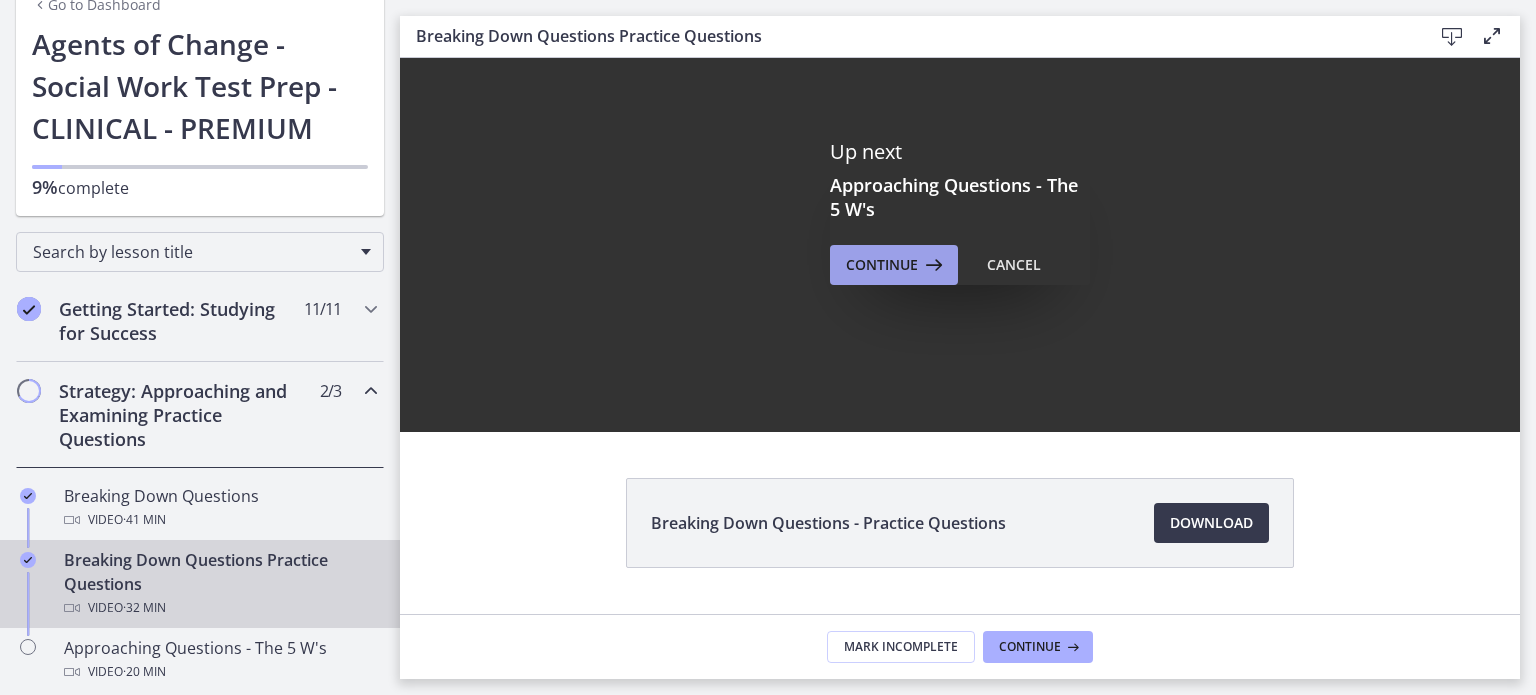 click on "Continue" at bounding box center (882, 265) 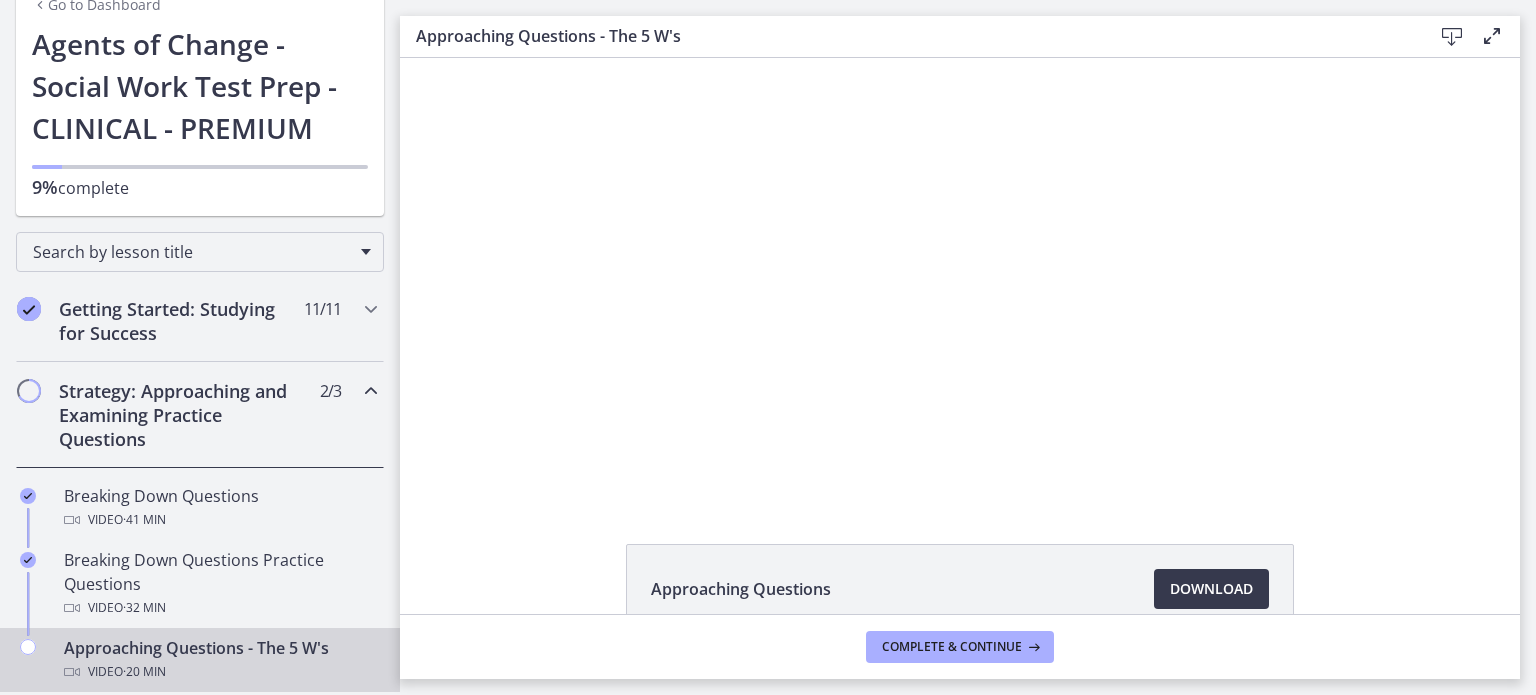 scroll, scrollTop: 0, scrollLeft: 0, axis: both 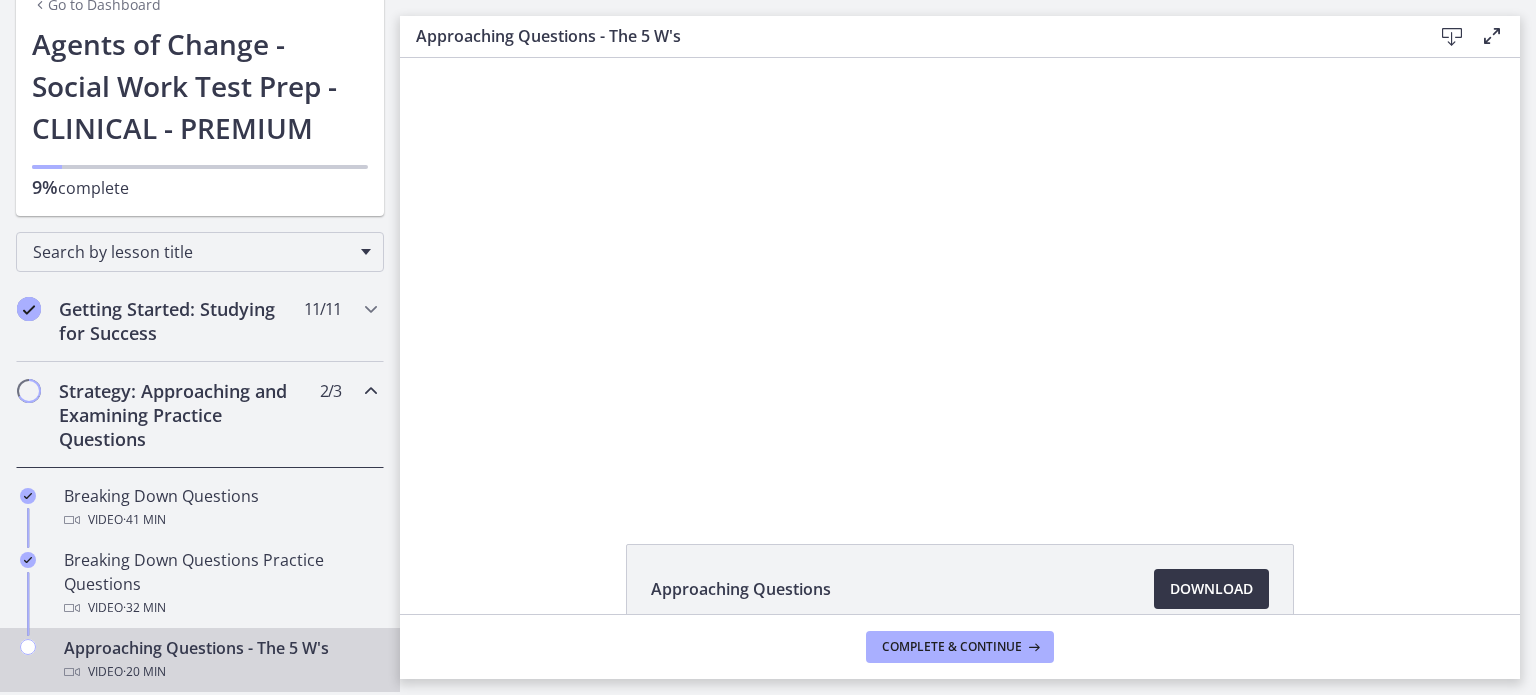 click on "Download
Opens in a new window" at bounding box center (1211, 589) 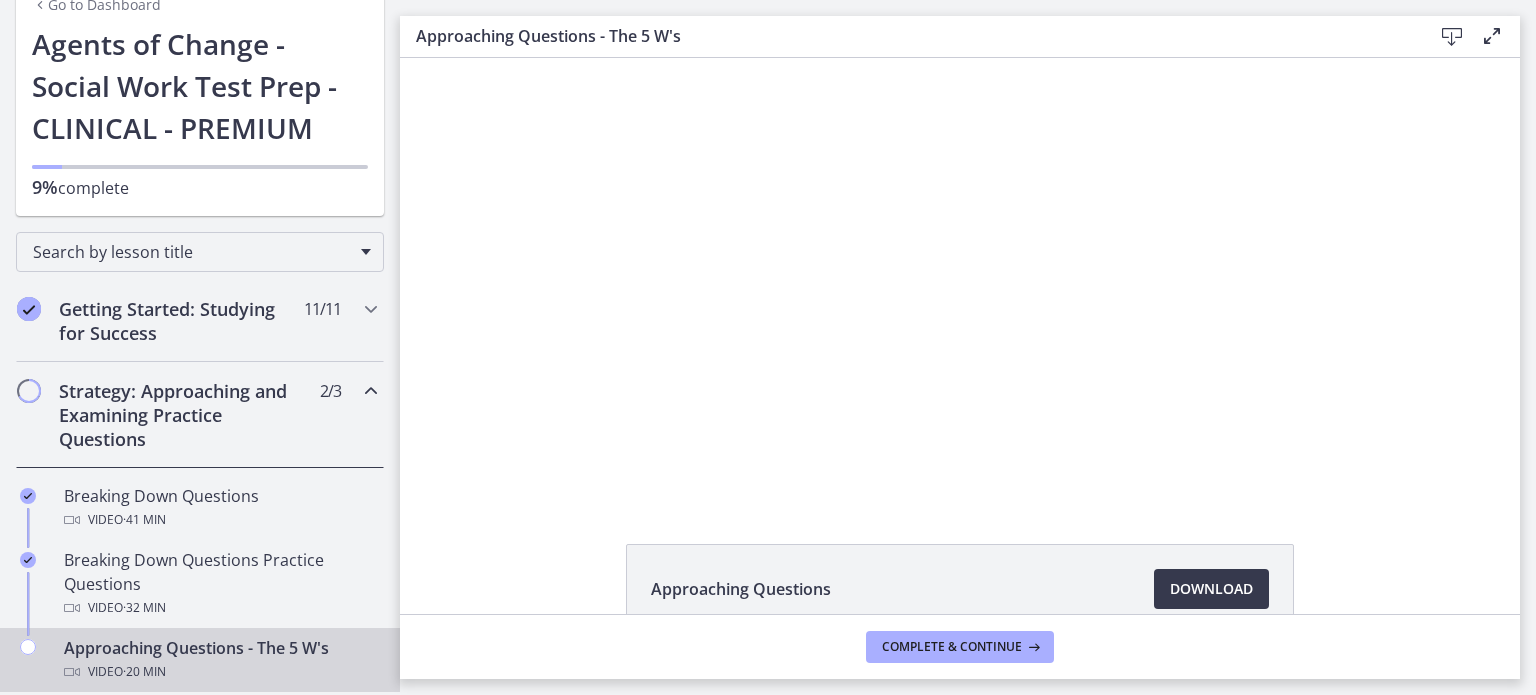 click on "Click for sound
@keyframes VOLUME_SMALL_WAVE_FLASH {
0% { opacity: 0; }
33% { opacity: 1; }
66% { opacity: 1; }
100% { opacity: 0; }
}
@keyframes VOLUME_LARGE_WAVE_FLASH {
0% { opacity: 0; }
33% { opacity: 1; }
66% { opacity: 1; }
100% { opacity: 0; }
}
.volume__small-wave {
animation: VOLUME_SMALL_WAVE_FLASH 2s infinite;
opacity: 0;
}
.volume__large-wave {
animation: VOLUME_LARGE_WAVE_FLASH 2s infinite .3s;
opacity: 0;
}
19:01 9:00" at bounding box center [960, 278] 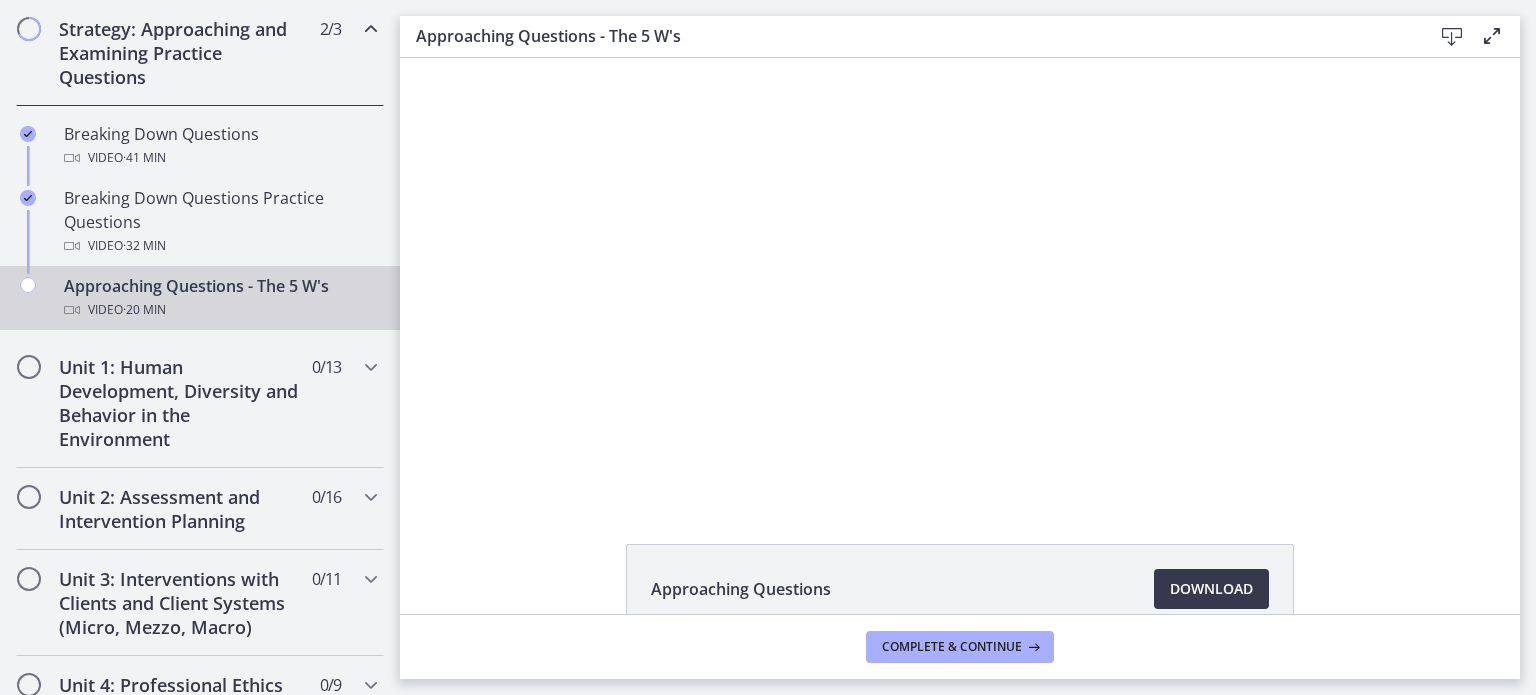 scroll, scrollTop: 484, scrollLeft: 0, axis: vertical 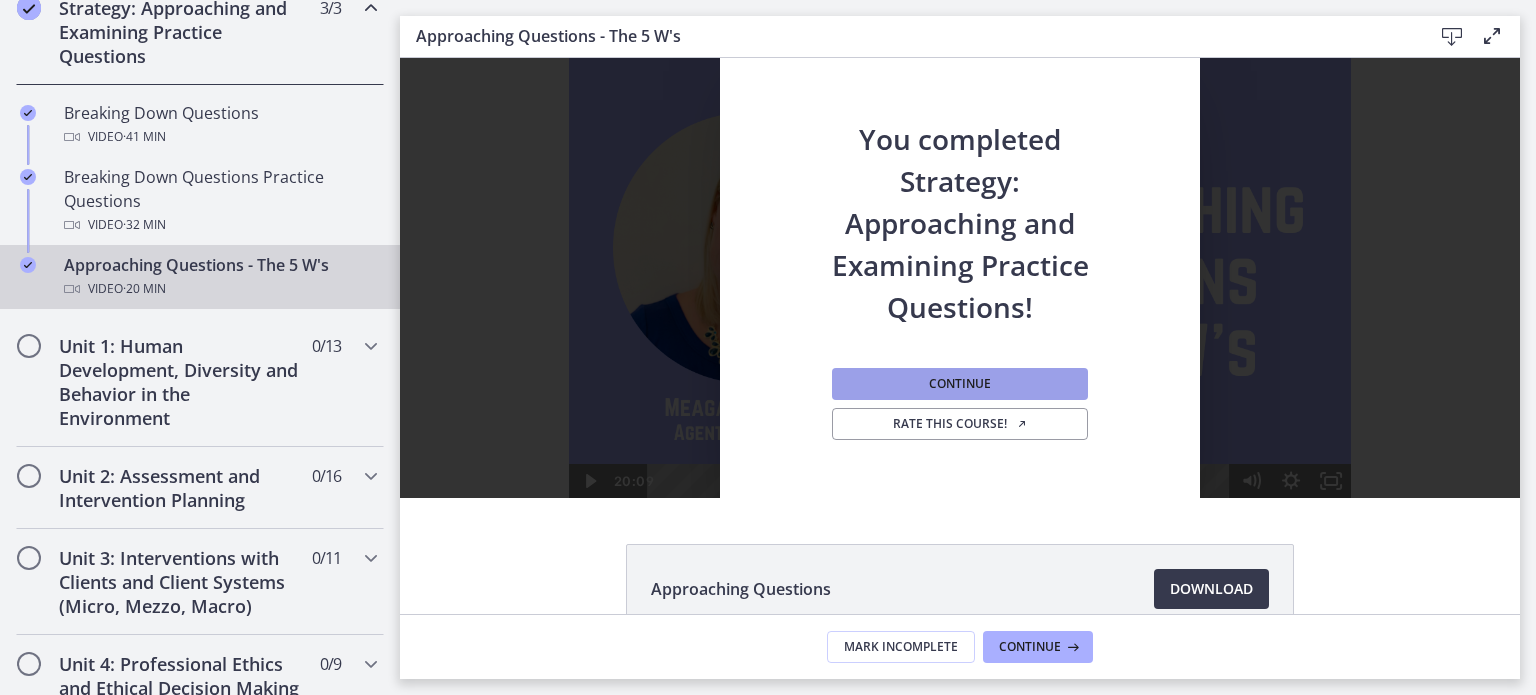 click on "Continue" at bounding box center [960, 384] 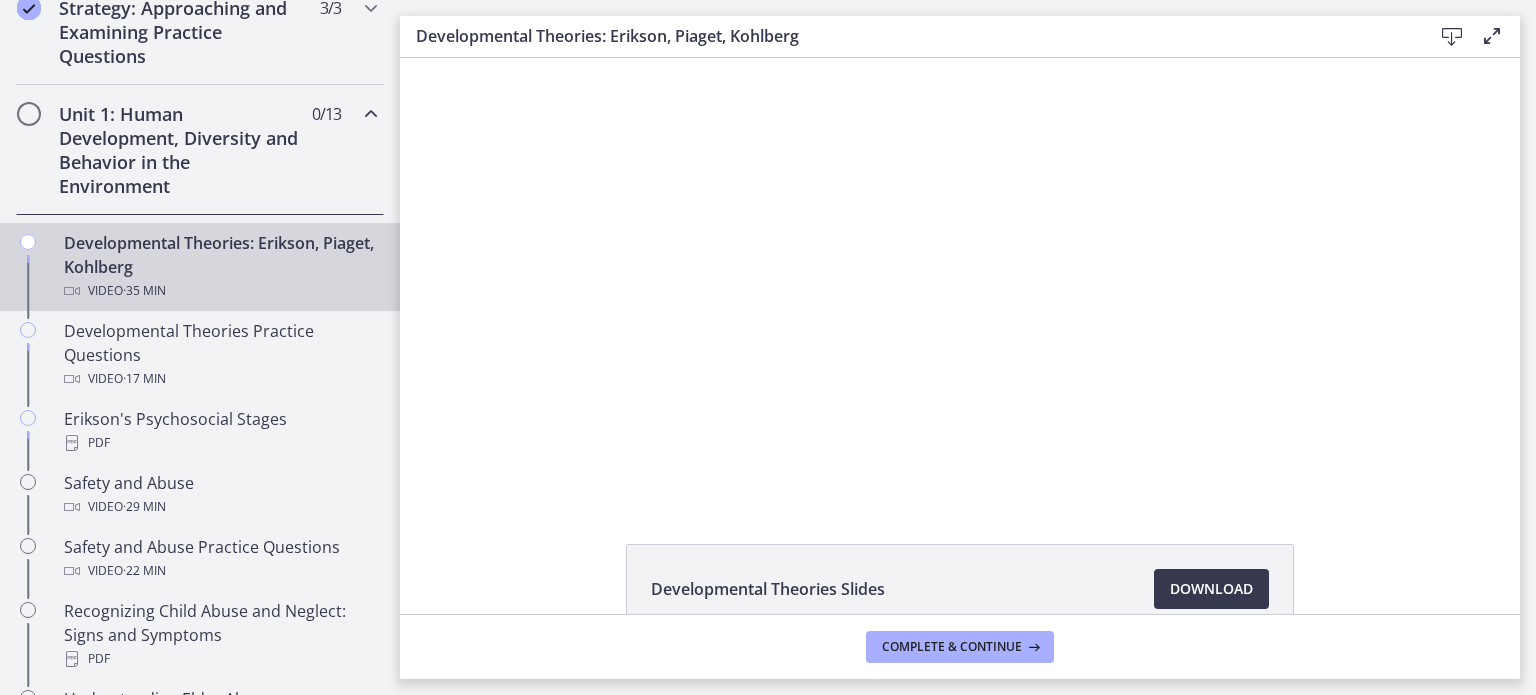 scroll, scrollTop: 0, scrollLeft: 0, axis: both 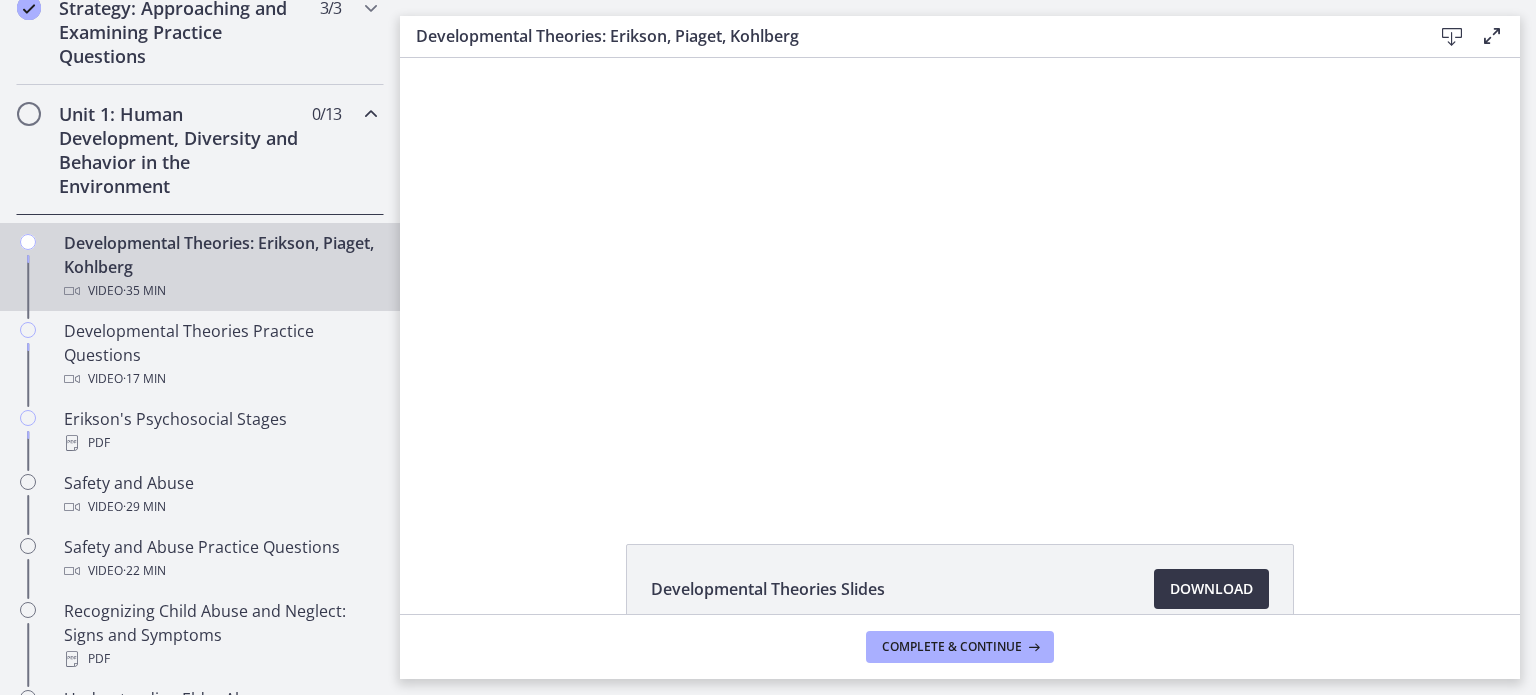 click on "Download
Opens in a new window" at bounding box center [1211, 589] 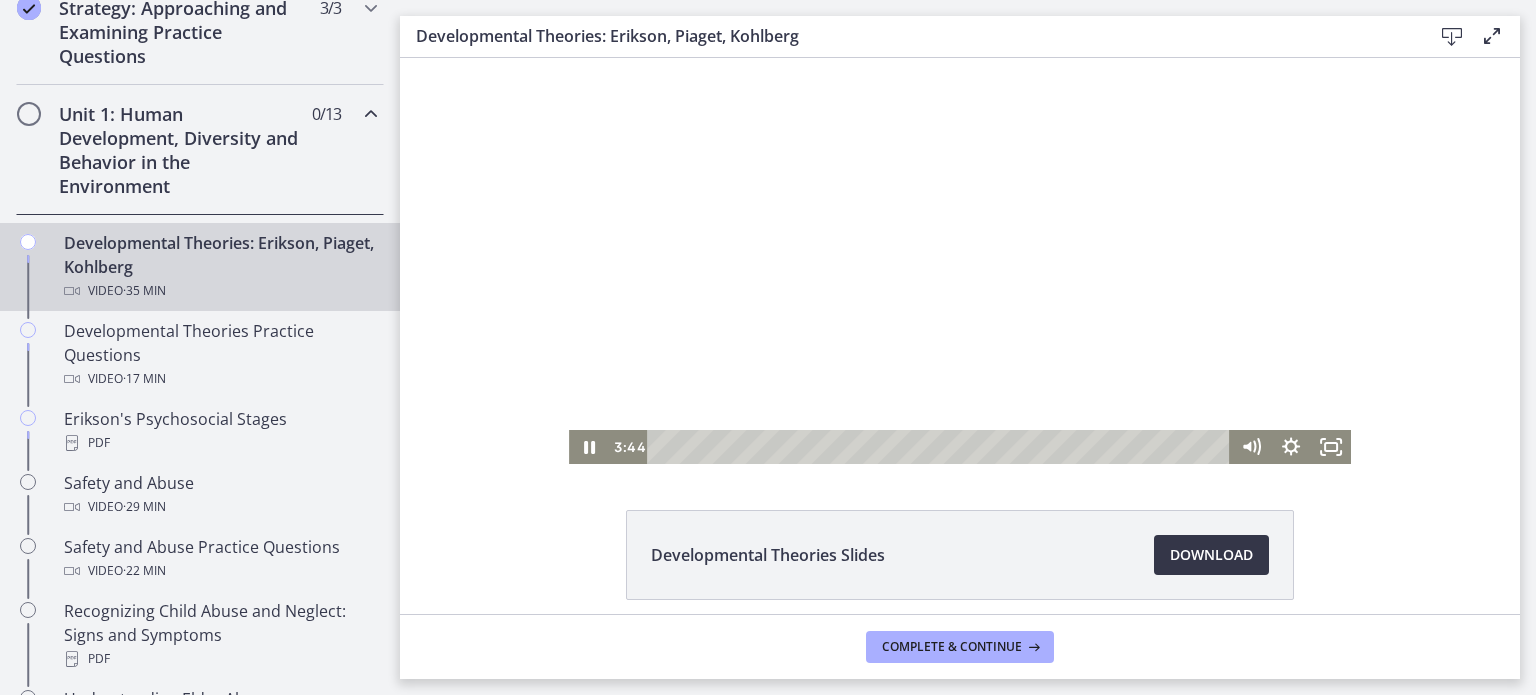 scroll, scrollTop: 0, scrollLeft: 0, axis: both 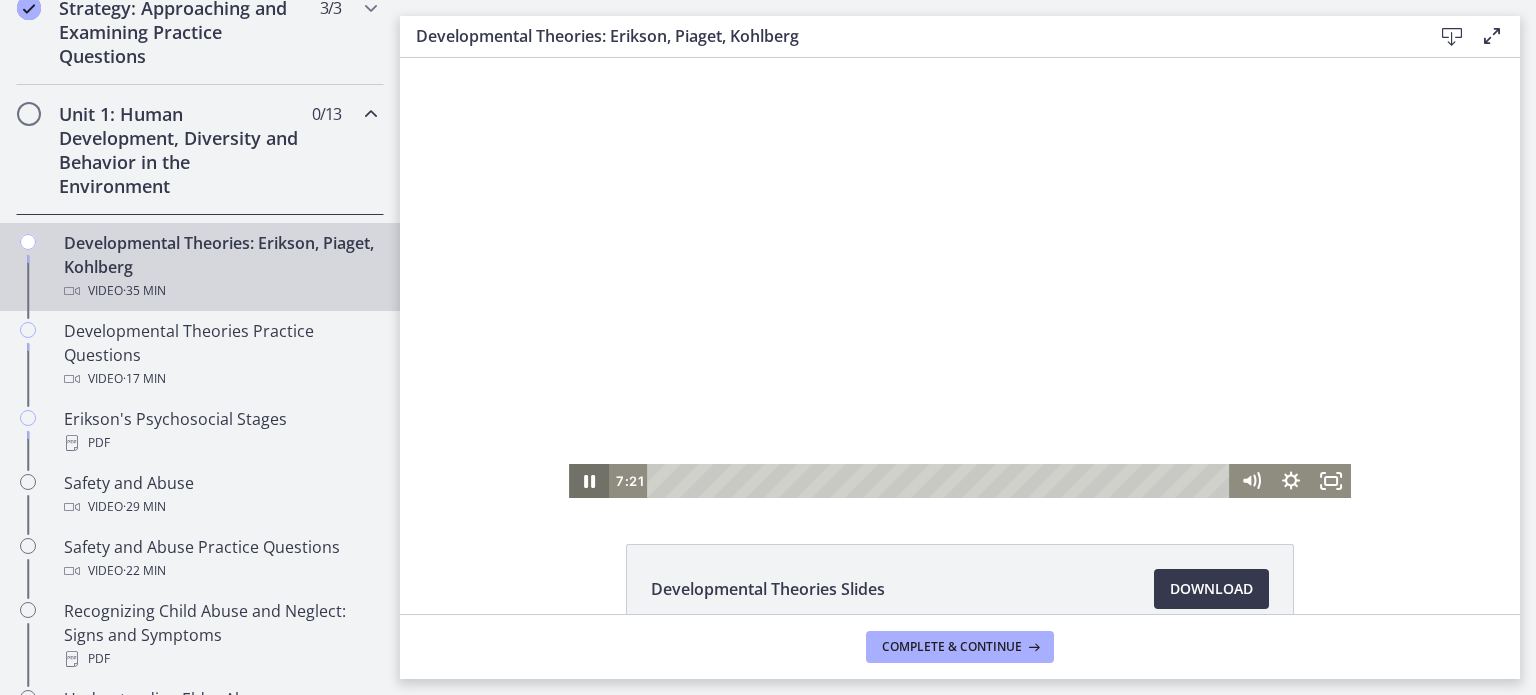 click 